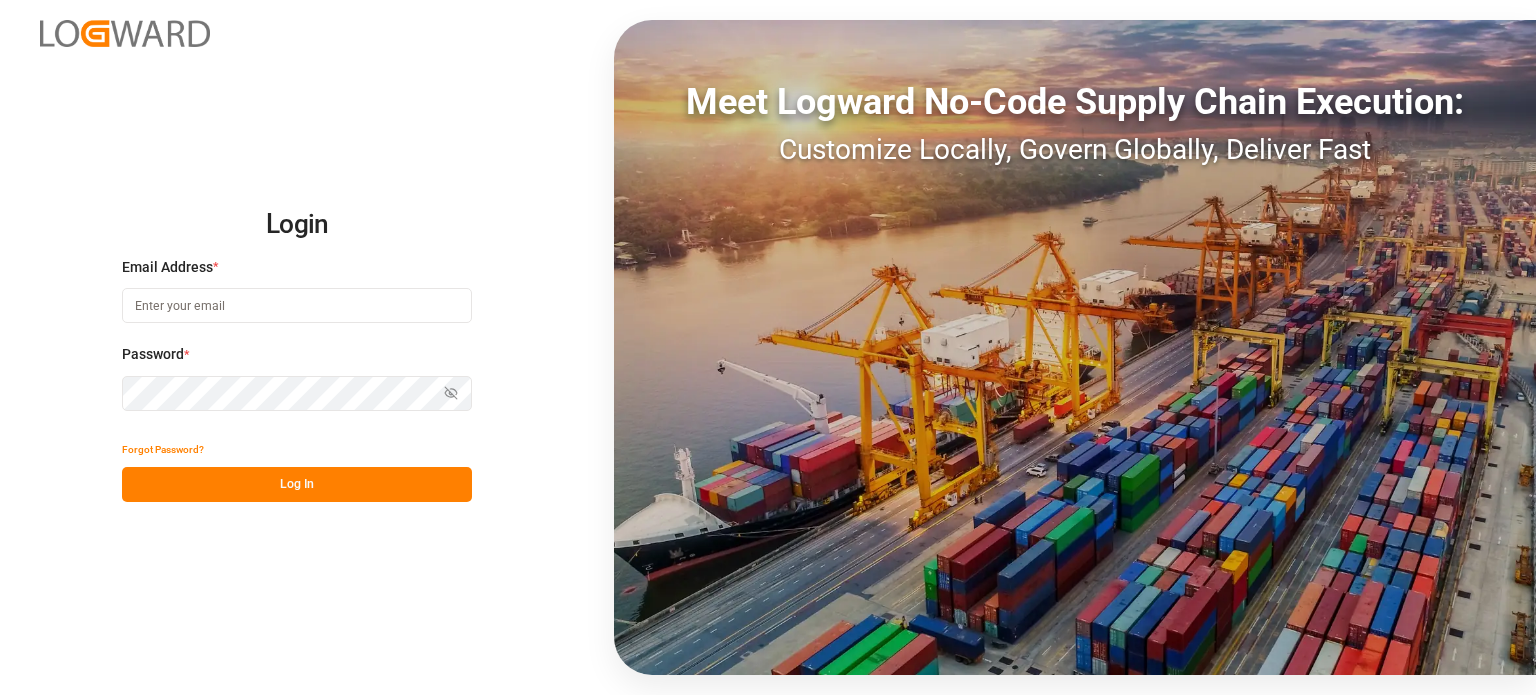 scroll, scrollTop: 0, scrollLeft: 0, axis: both 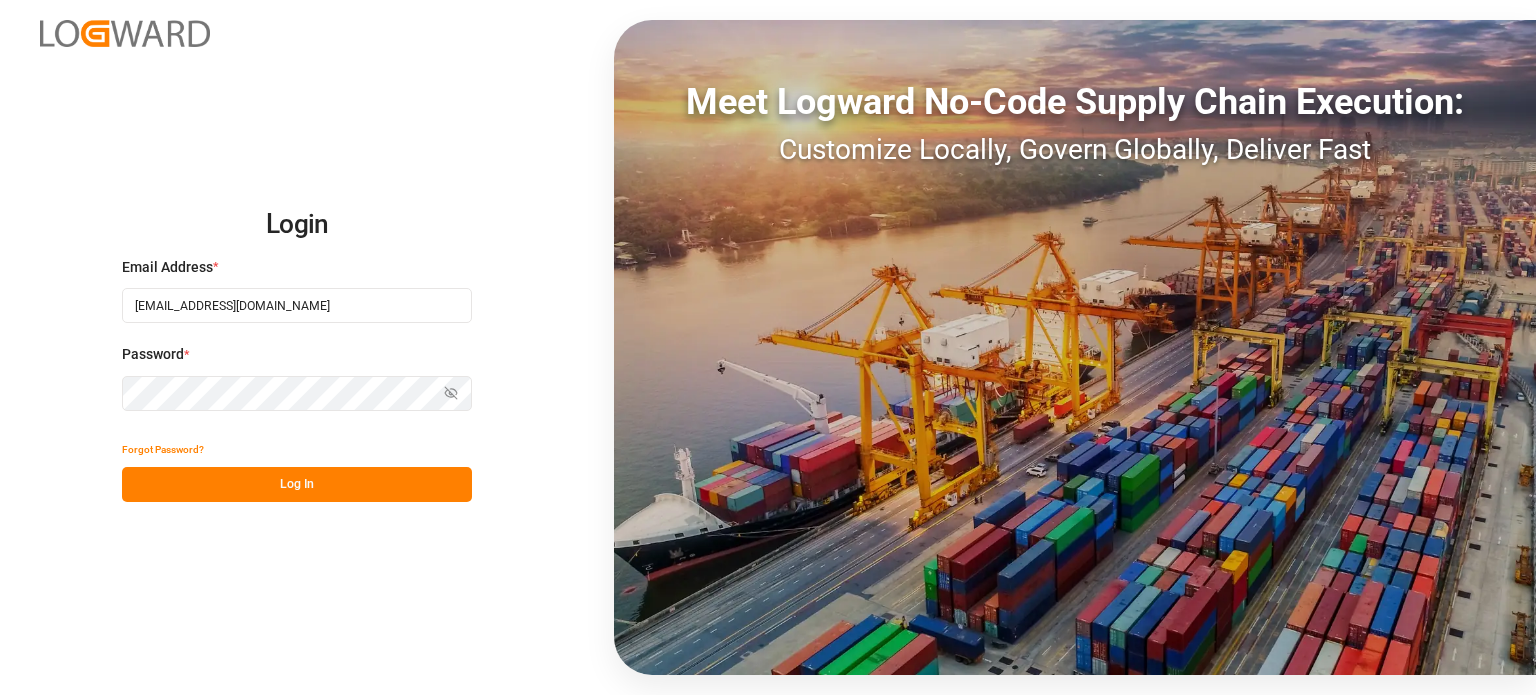 type on "[EMAIL_ADDRESS][DOMAIN_NAME]" 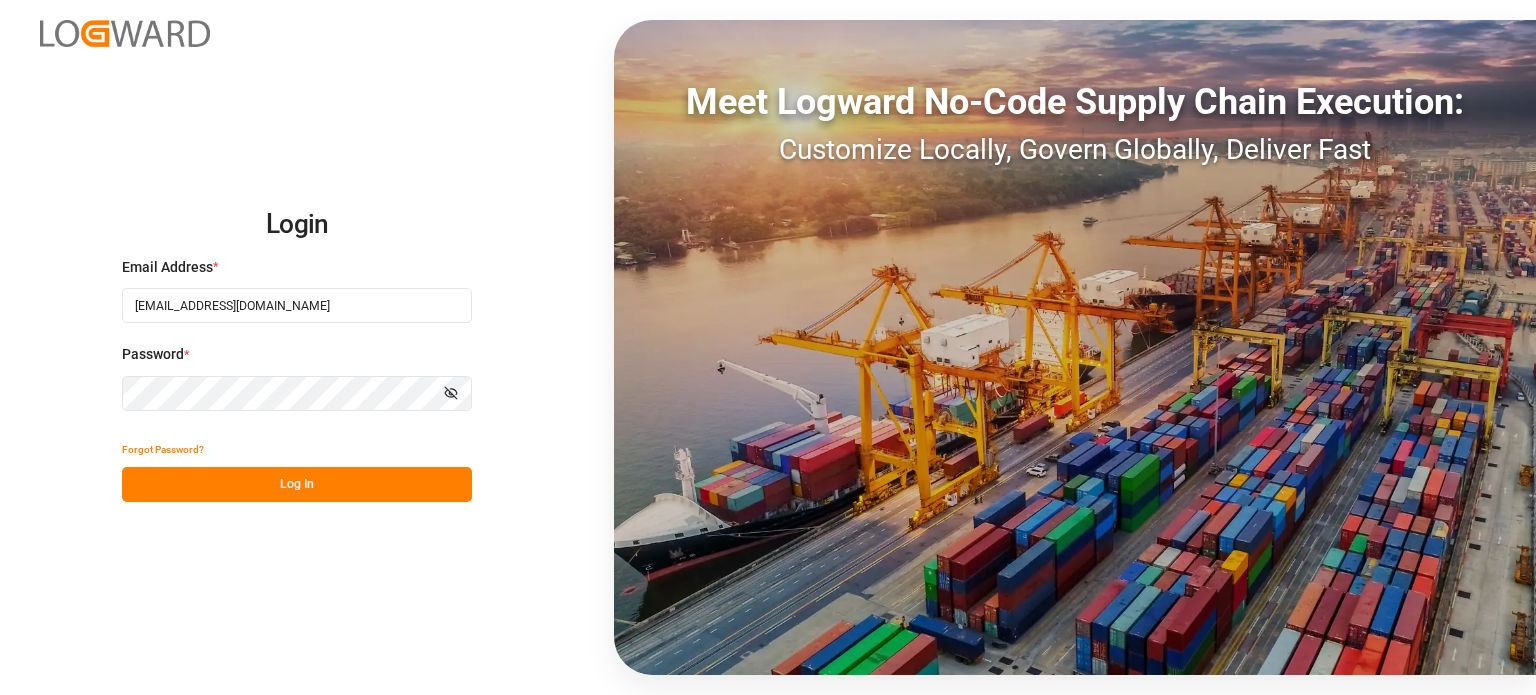 click on "Log In" at bounding box center (297, 484) 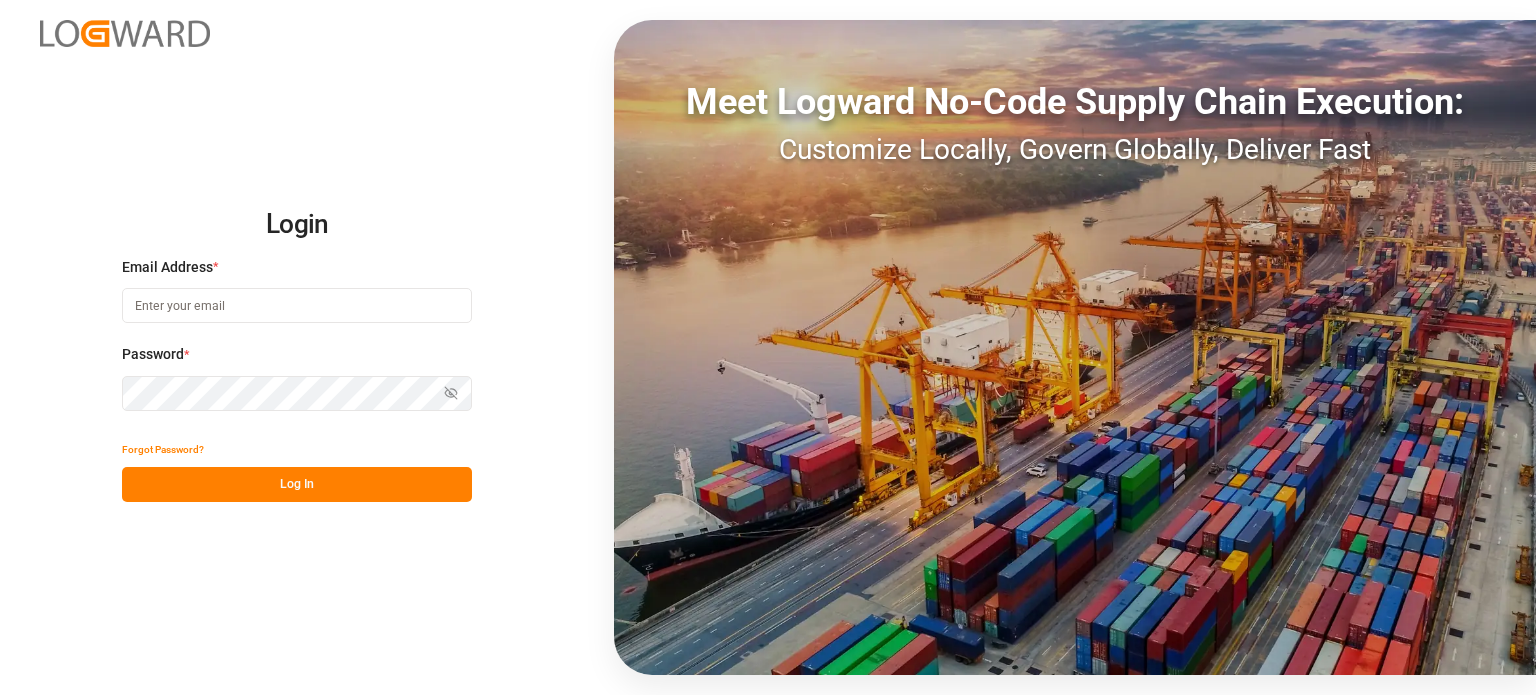 scroll, scrollTop: 0, scrollLeft: 0, axis: both 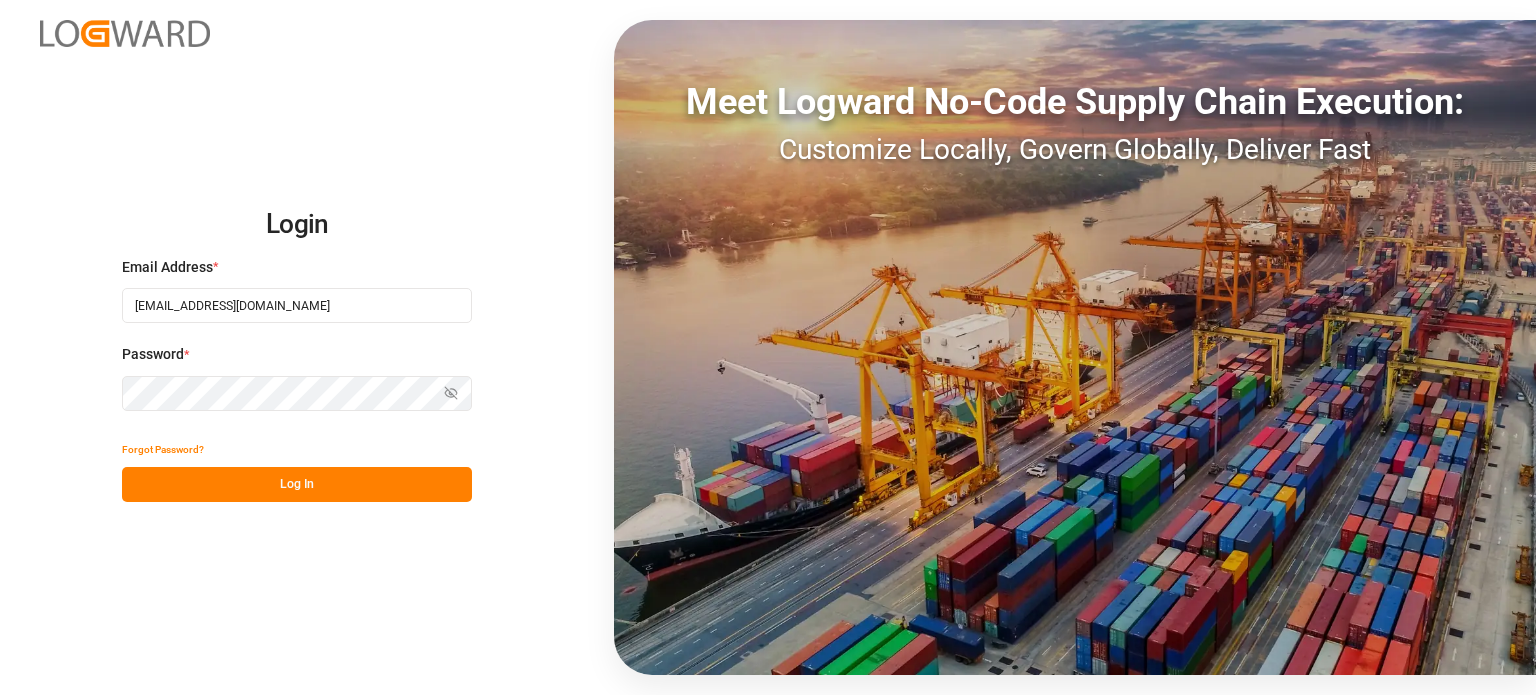type on "[EMAIL_ADDRESS][DOMAIN_NAME]" 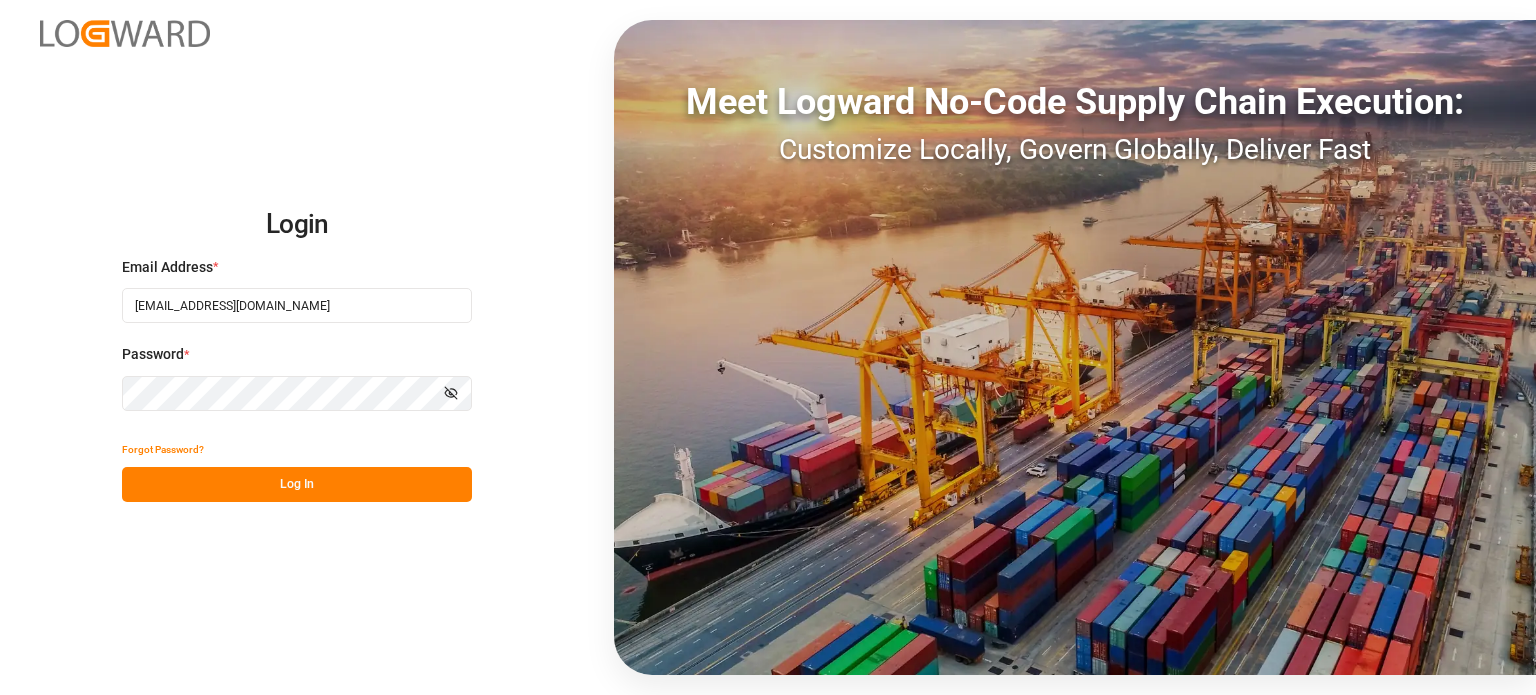 click on "Forgot Password?" at bounding box center (297, 449) 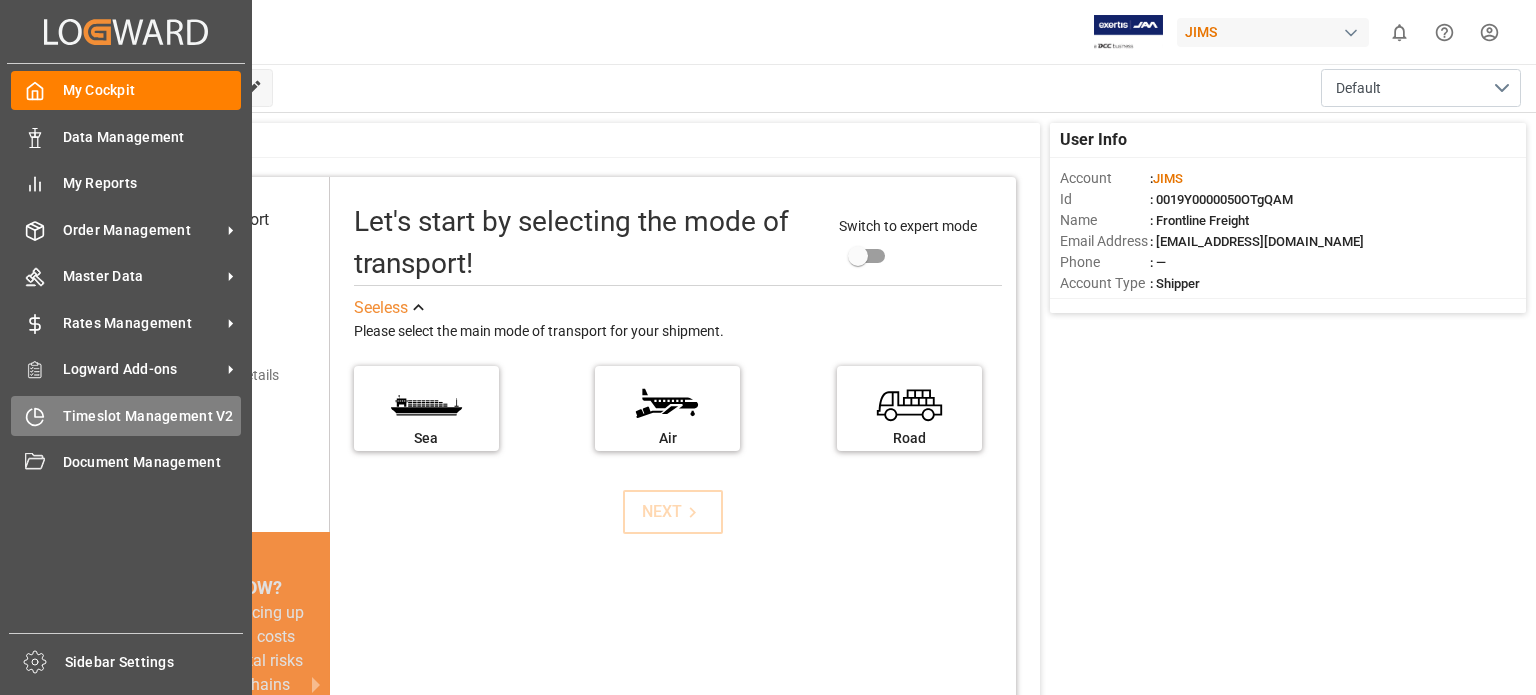 click on "Timeslot Management V2" at bounding box center [152, 416] 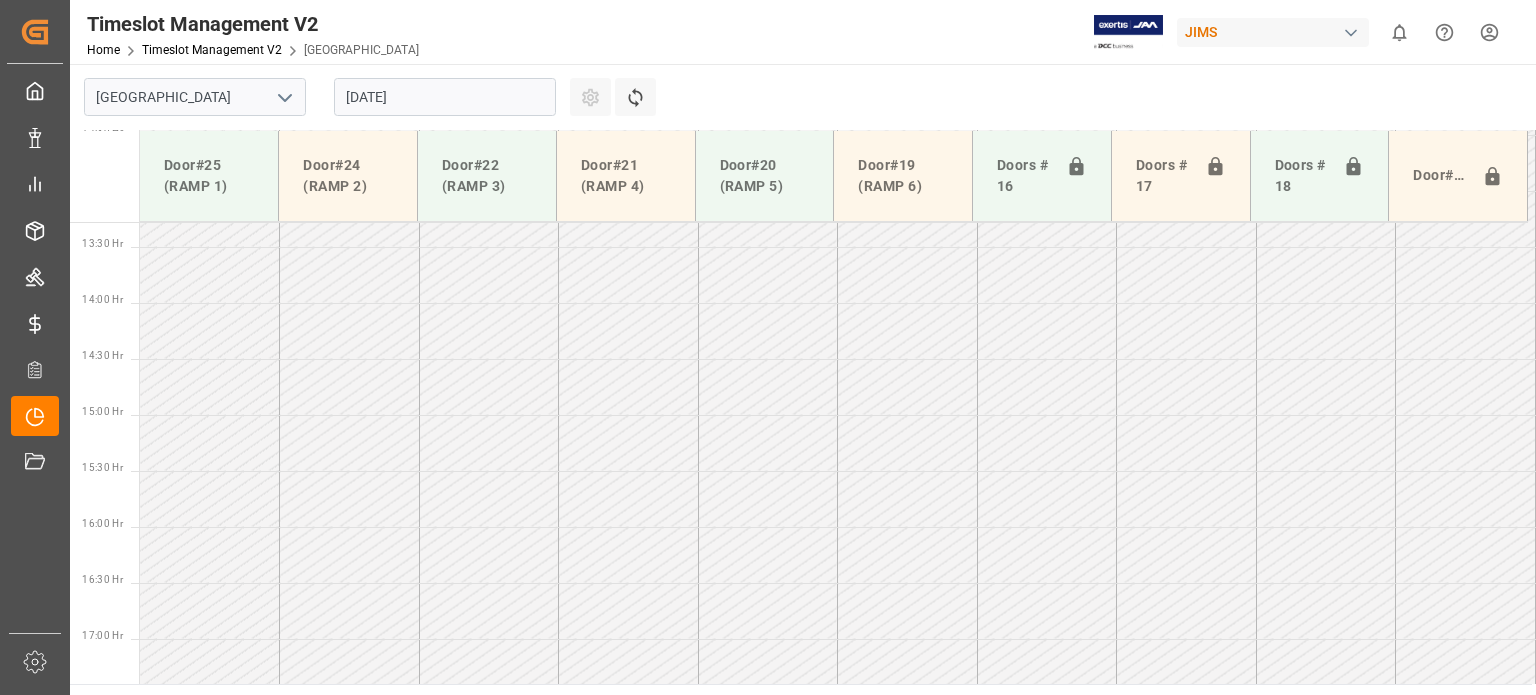 scroll, scrollTop: 1576, scrollLeft: 0, axis: vertical 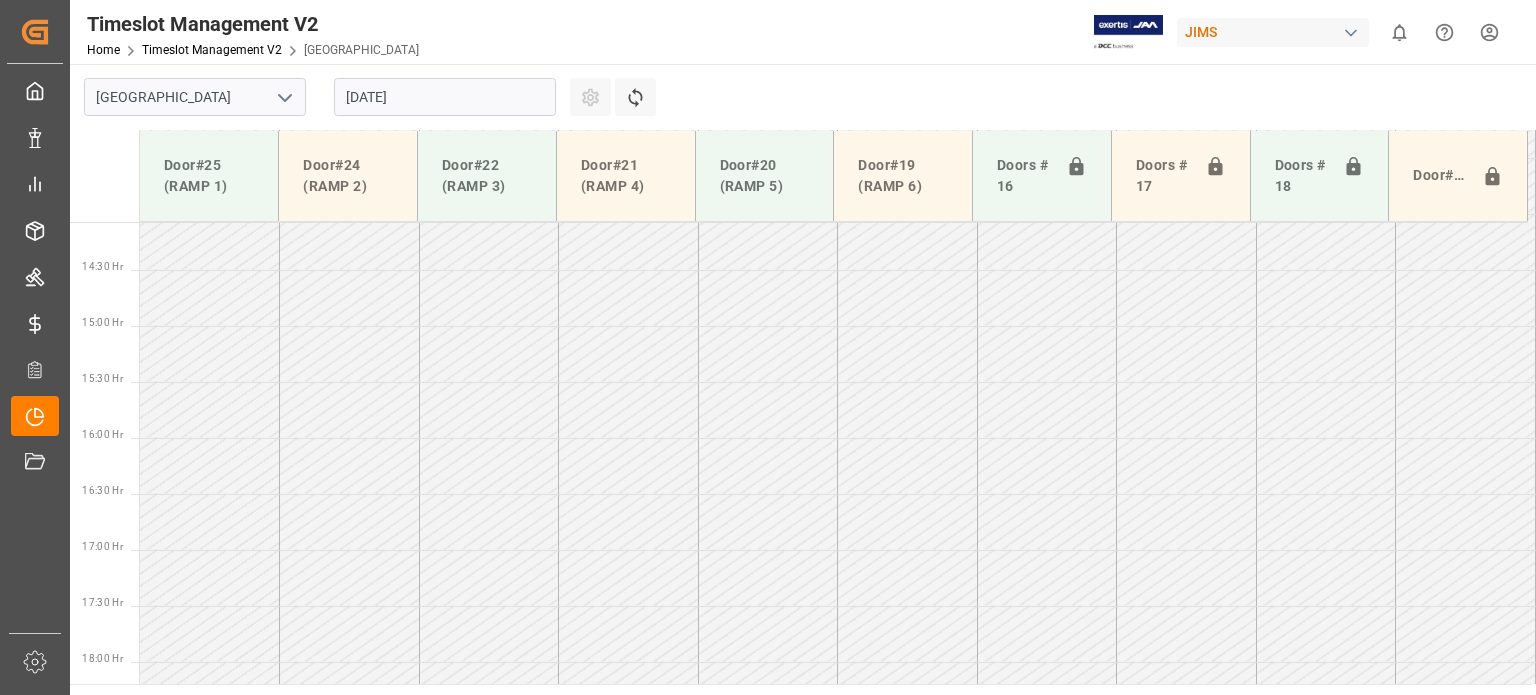 click on "11.07.2025" at bounding box center [445, 97] 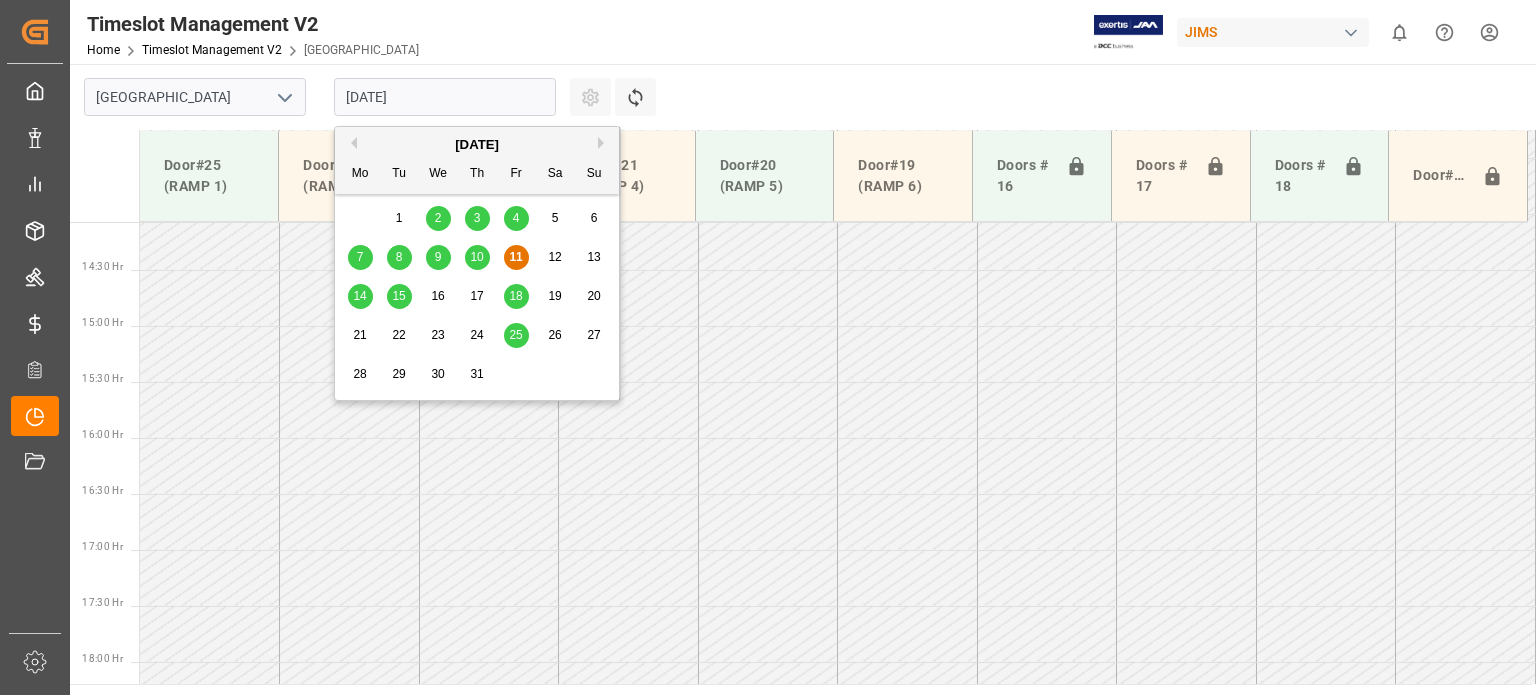 click on "17" at bounding box center [477, 297] 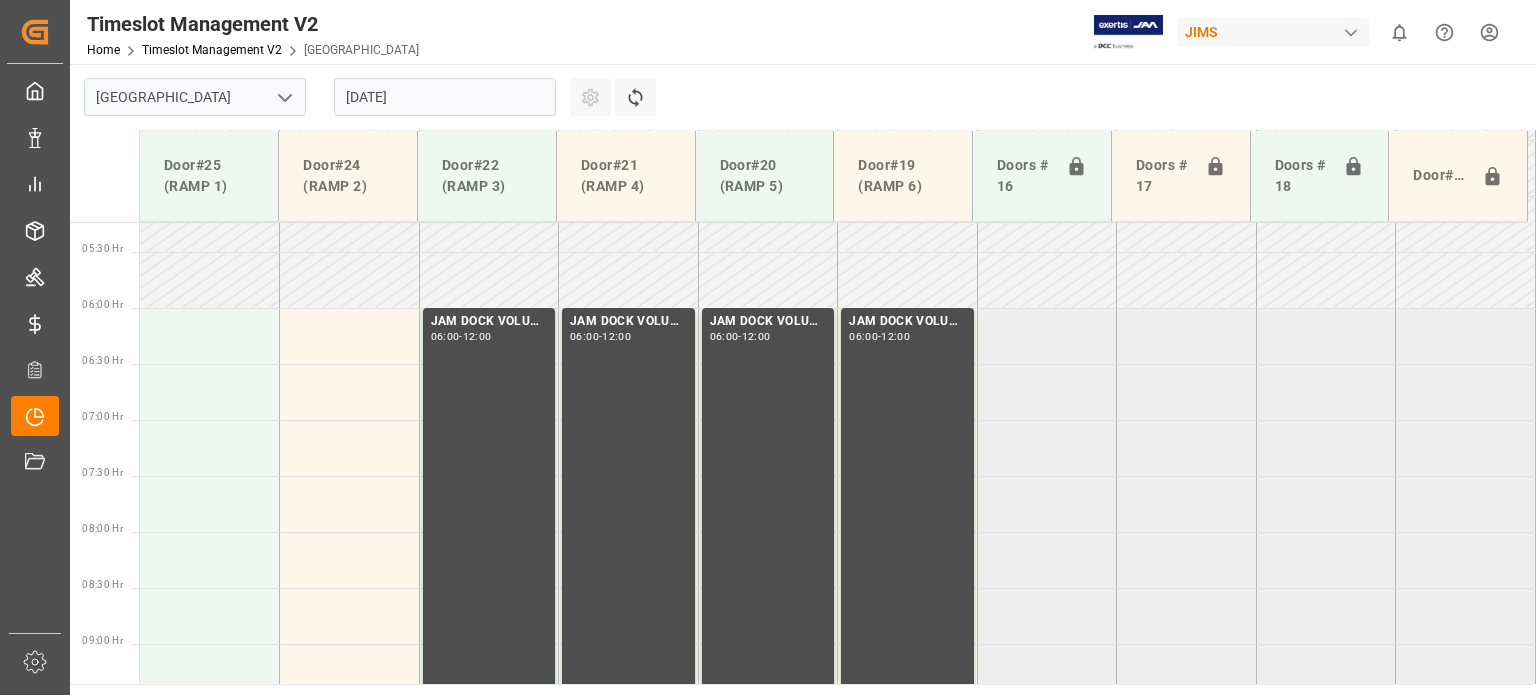 scroll, scrollTop: 676, scrollLeft: 0, axis: vertical 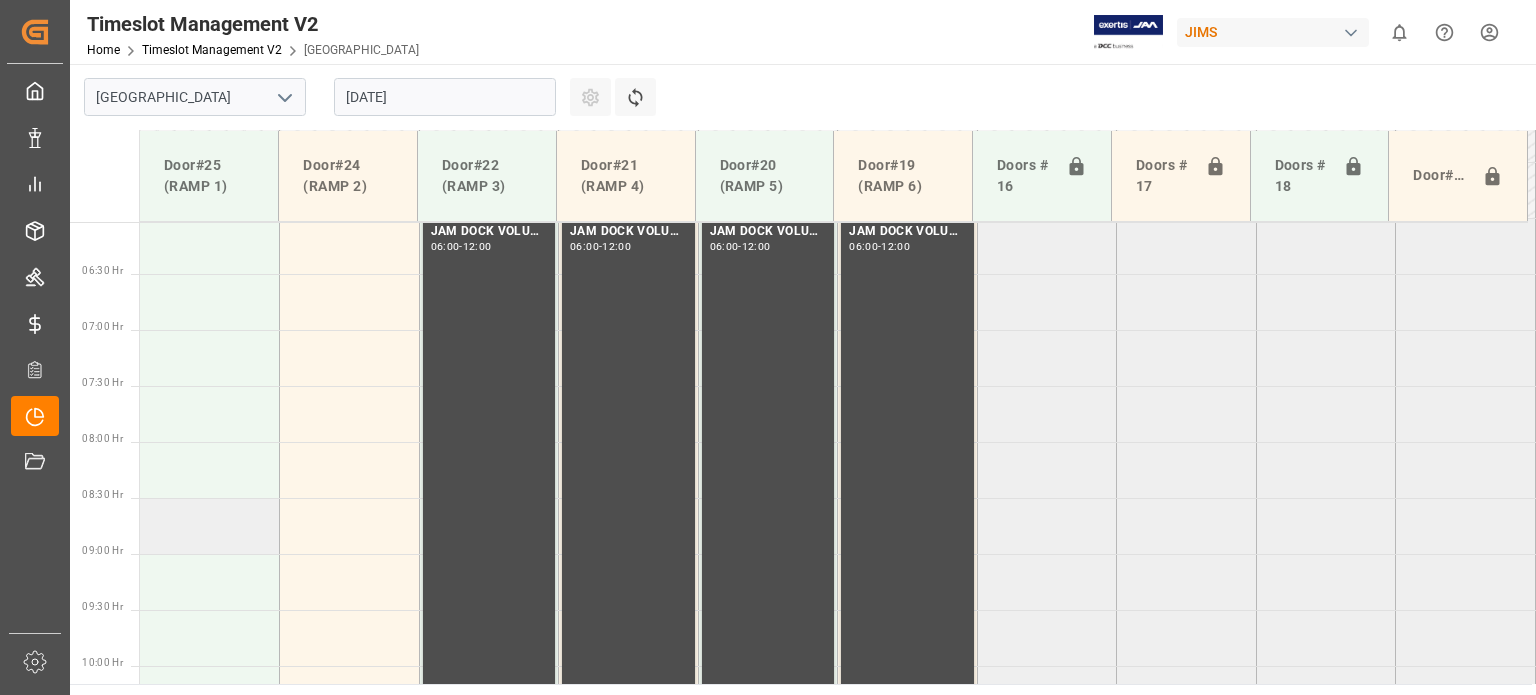 click at bounding box center [210, 526] 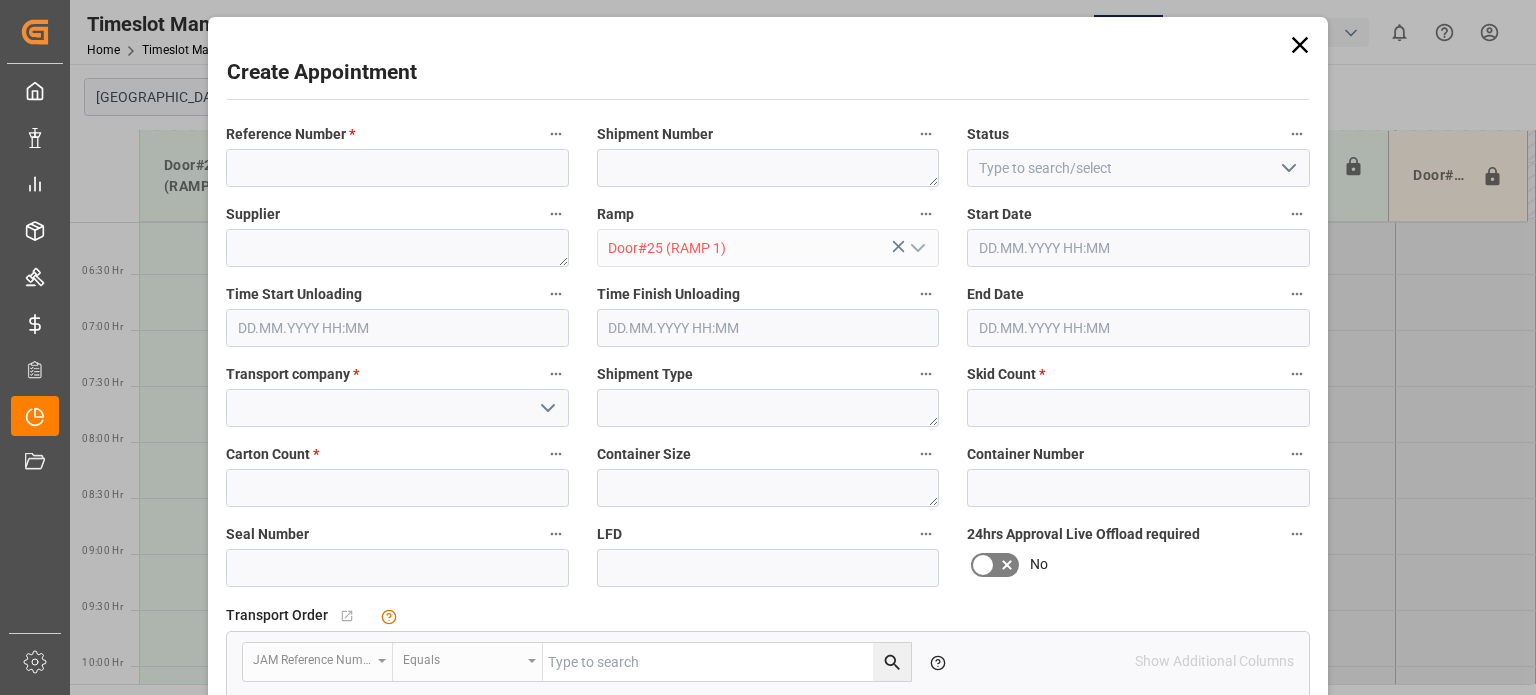 type on "17.07.2025 08:30" 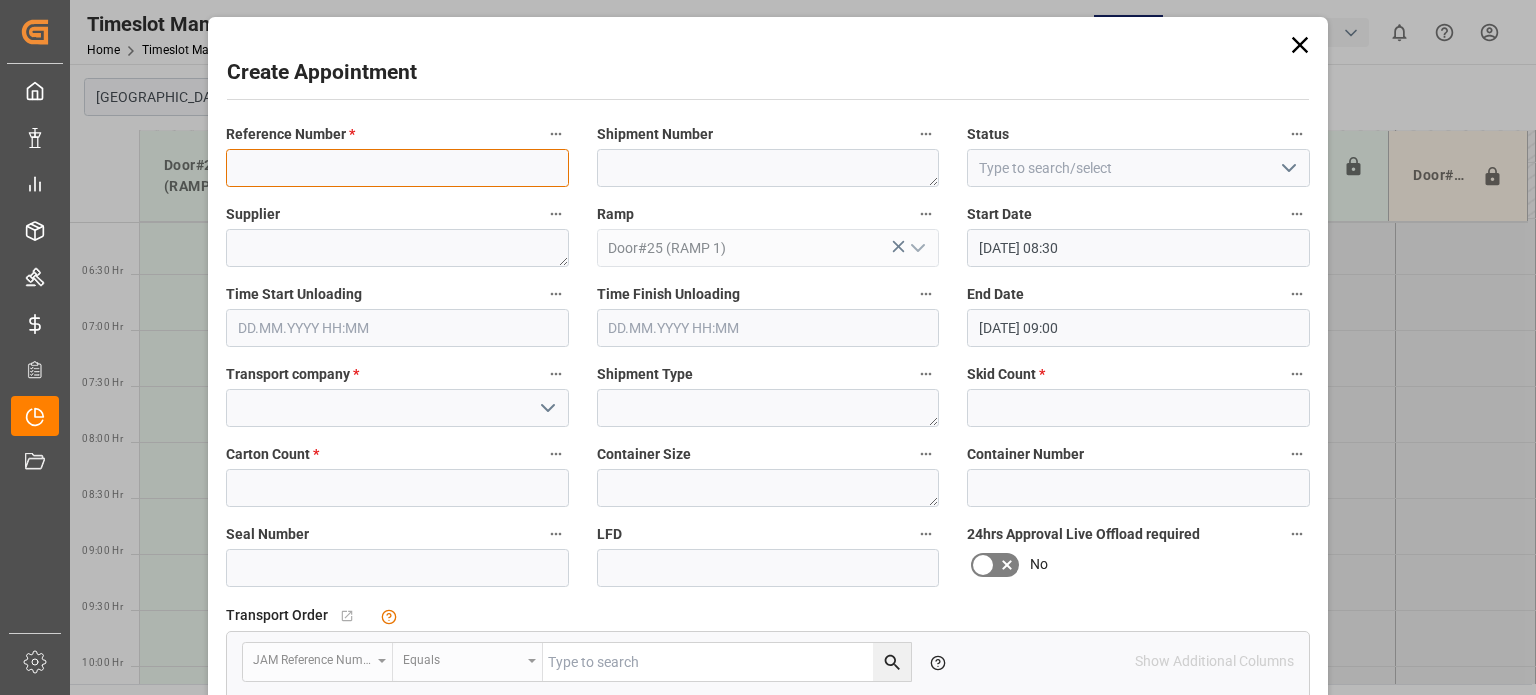 click at bounding box center [397, 168] 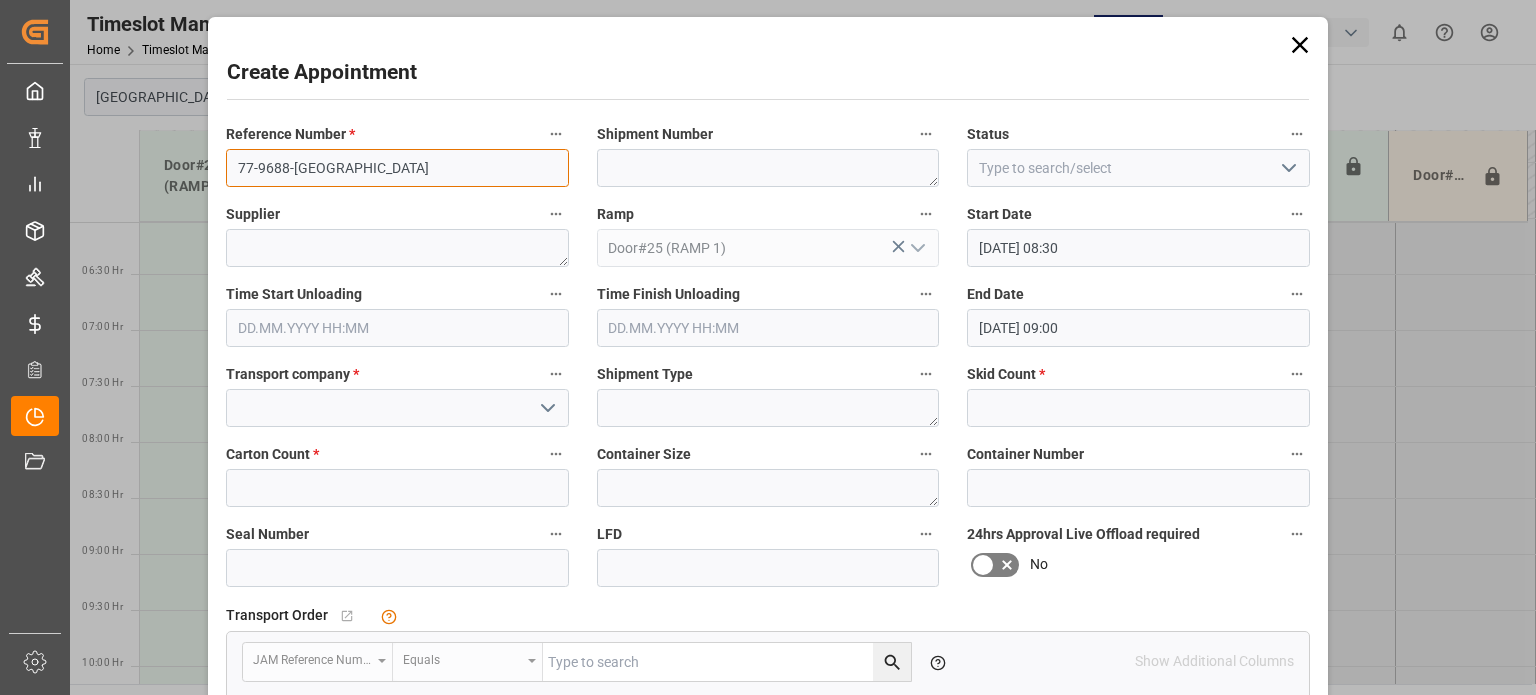 type on "77-9688-US" 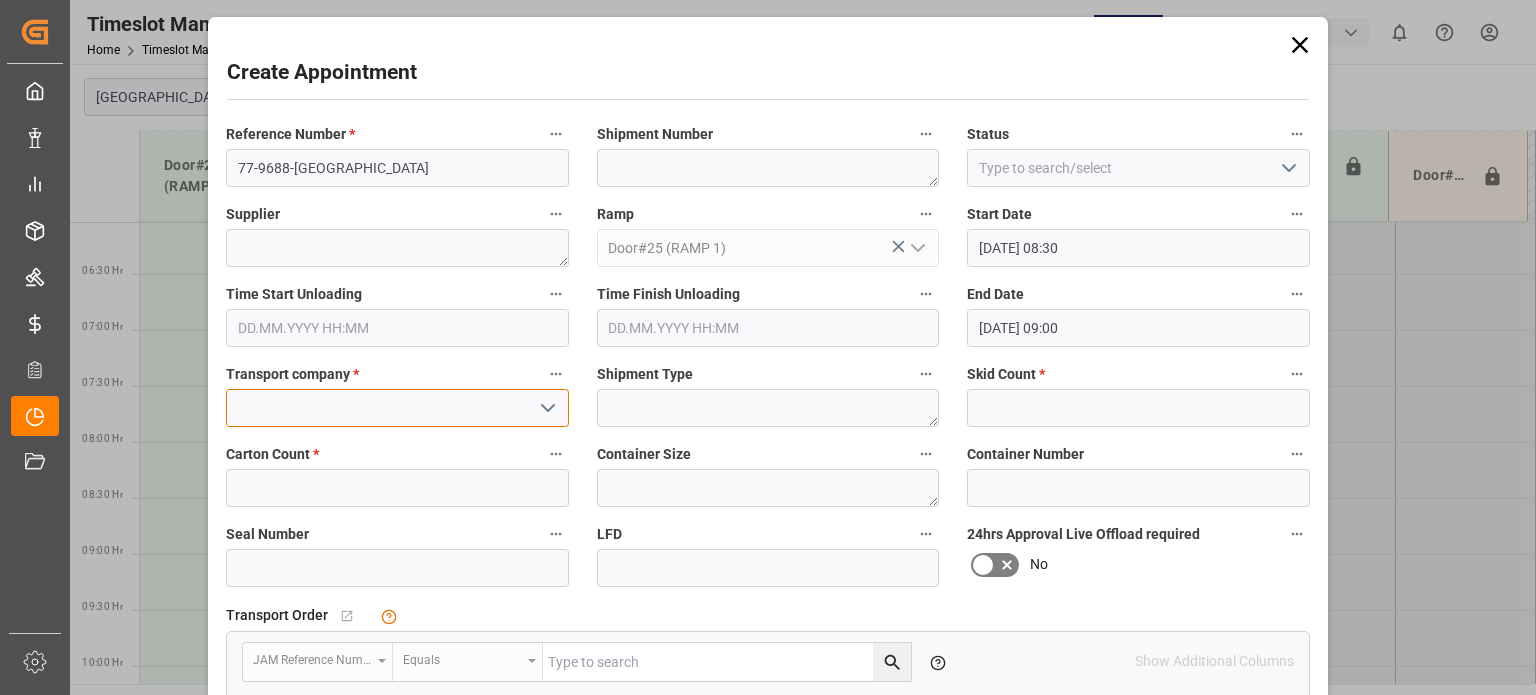 click at bounding box center [397, 408] 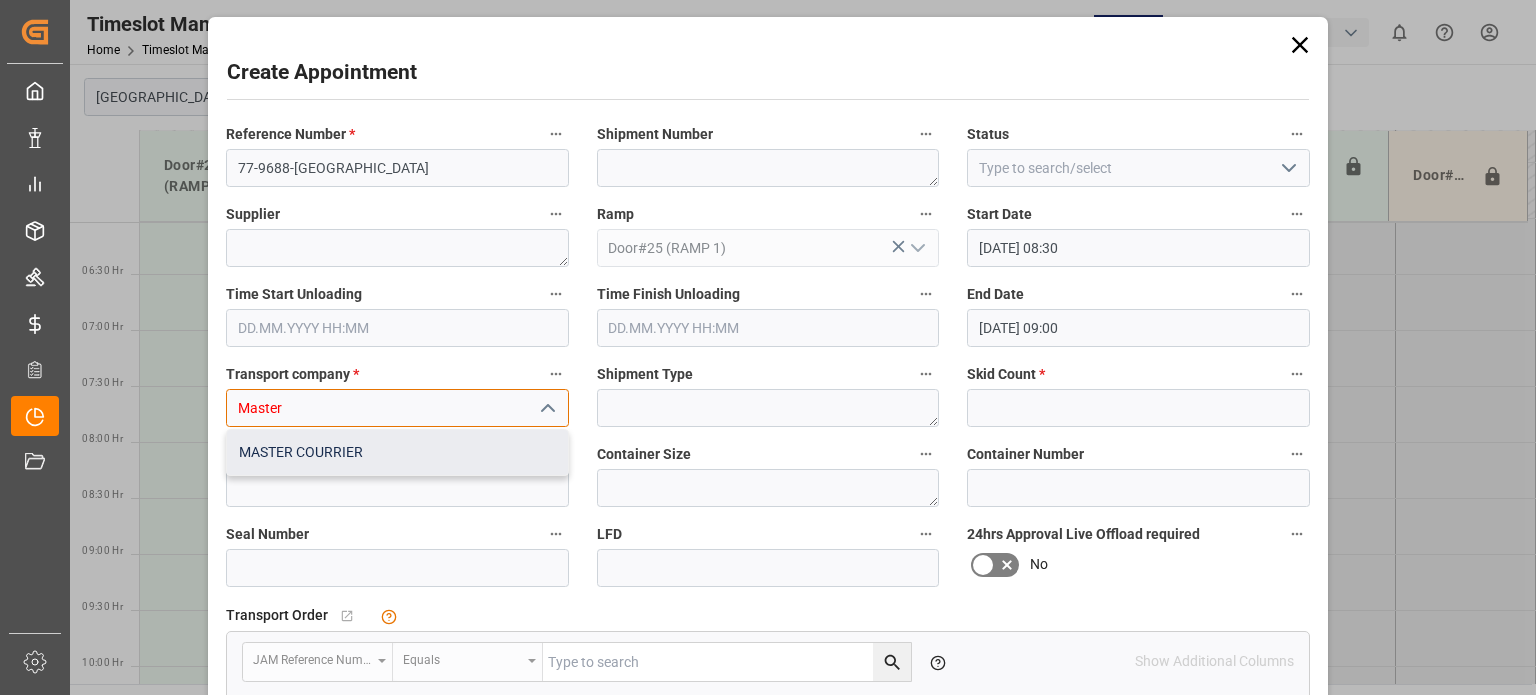 click on "MASTER COURRIER" at bounding box center [397, 452] 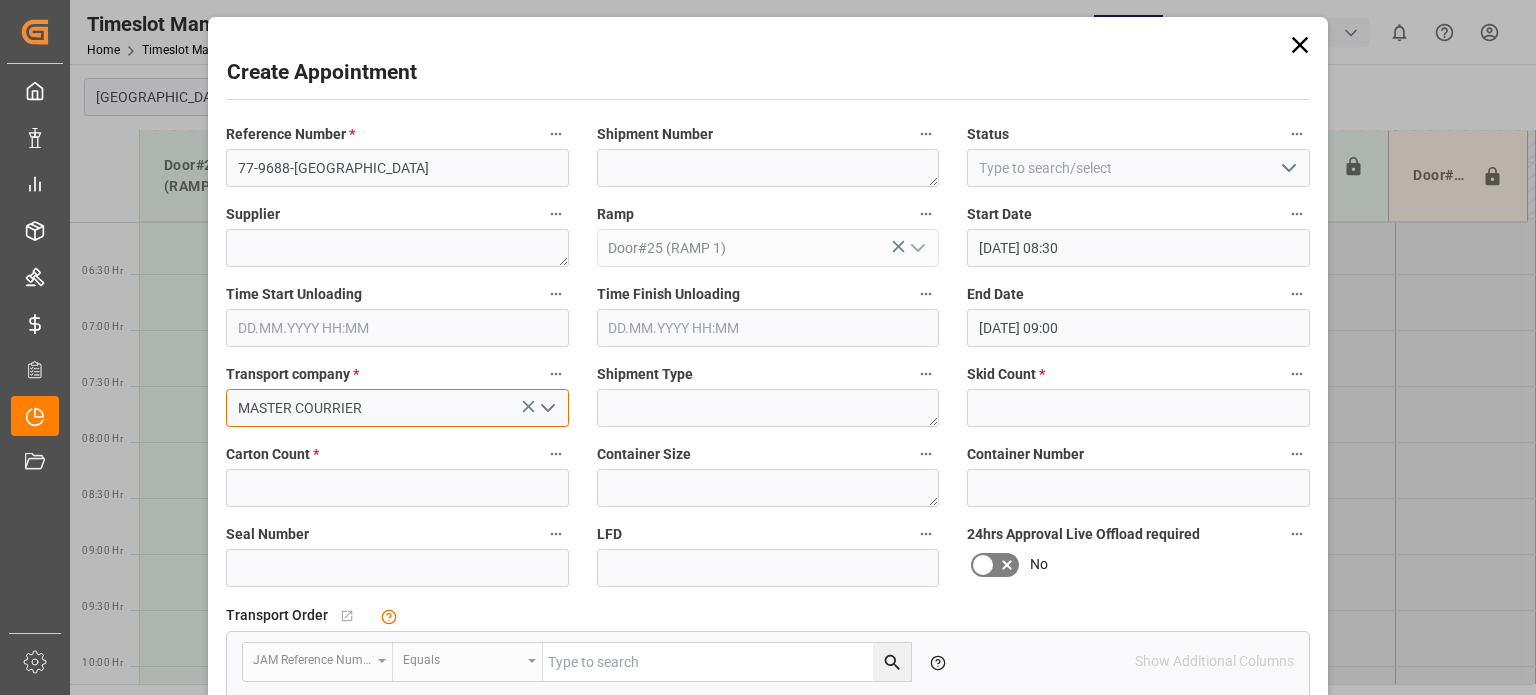 type on "MASTER COURRIER" 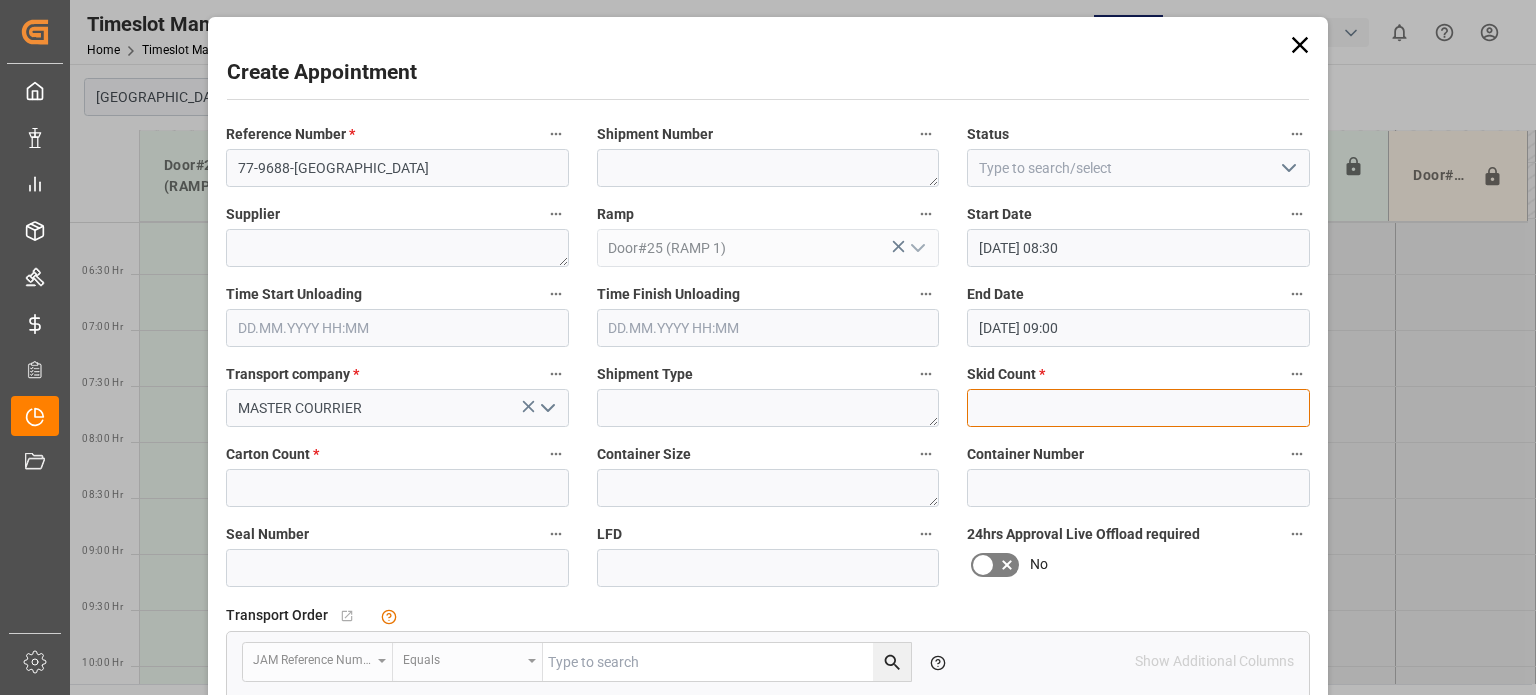 click at bounding box center (1138, 408) 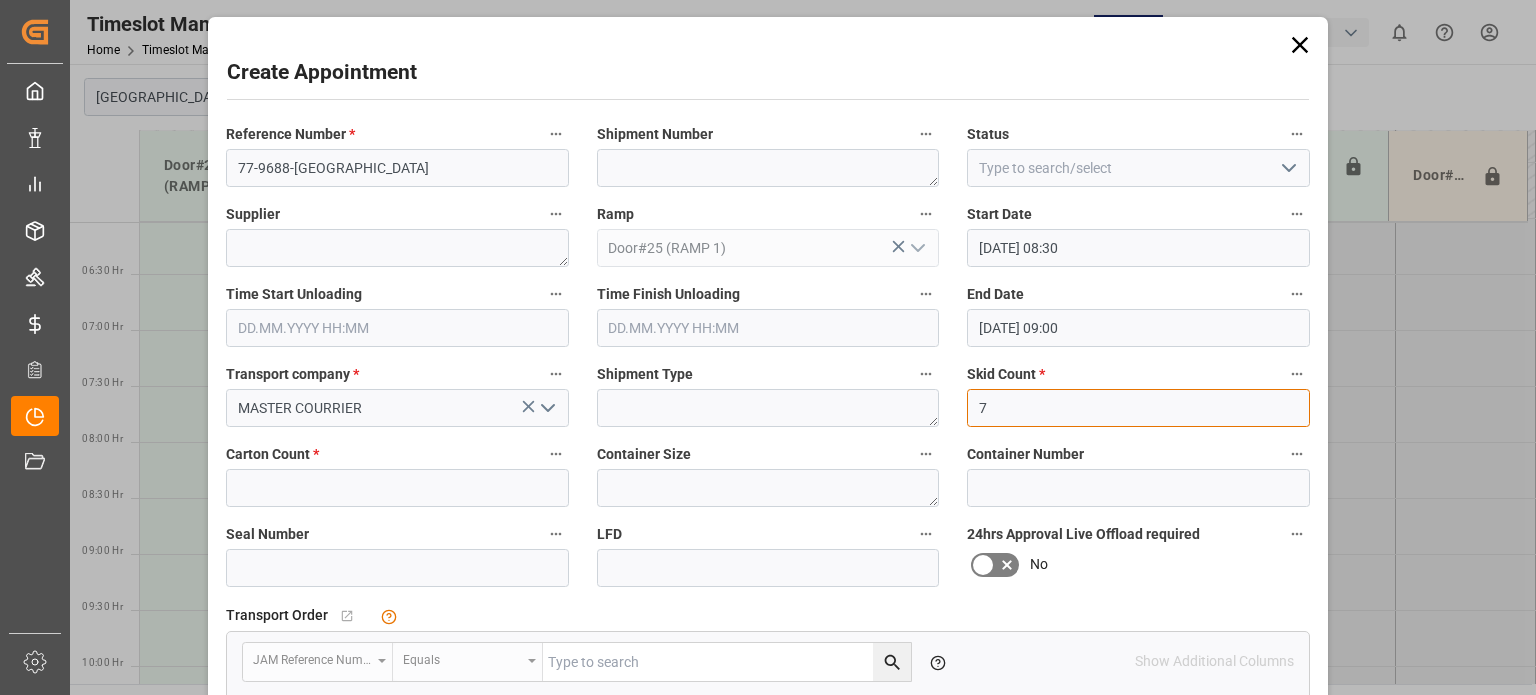 type on "7" 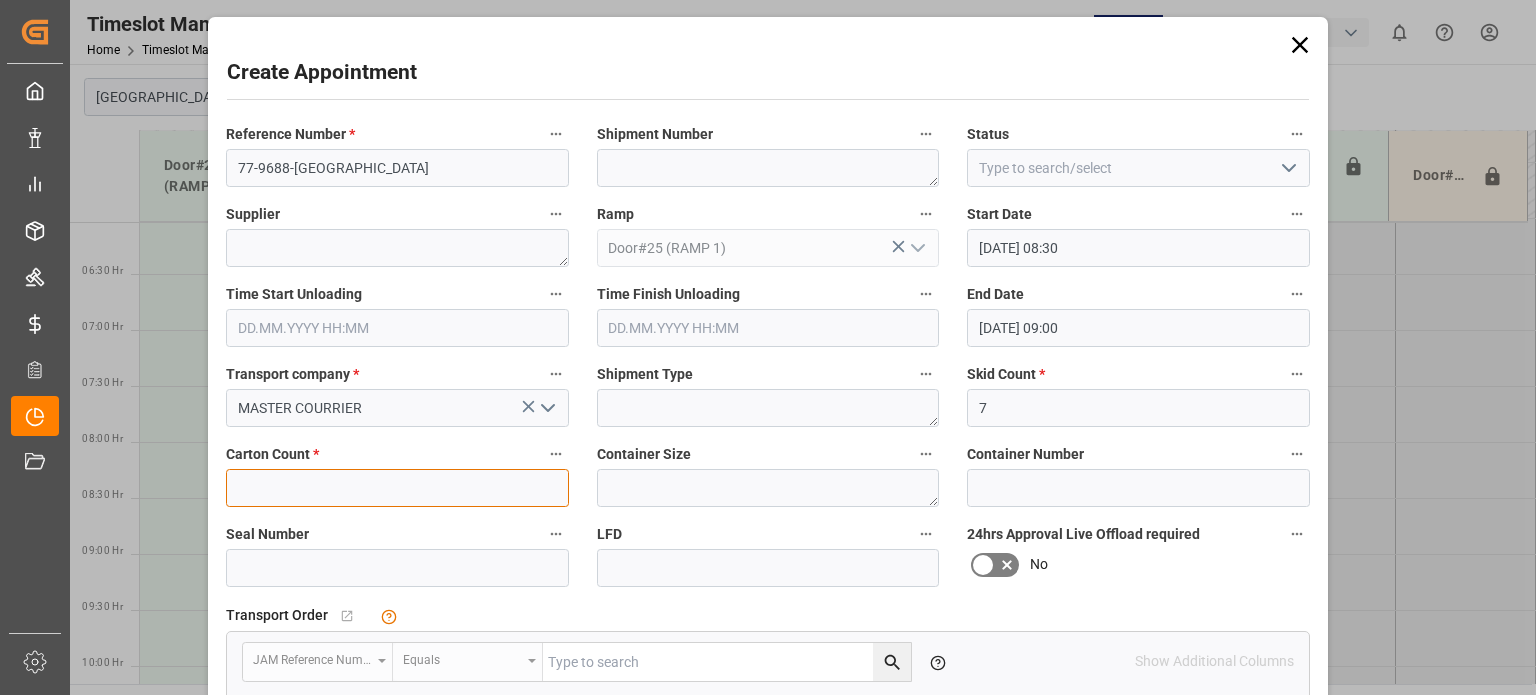 click at bounding box center (397, 488) 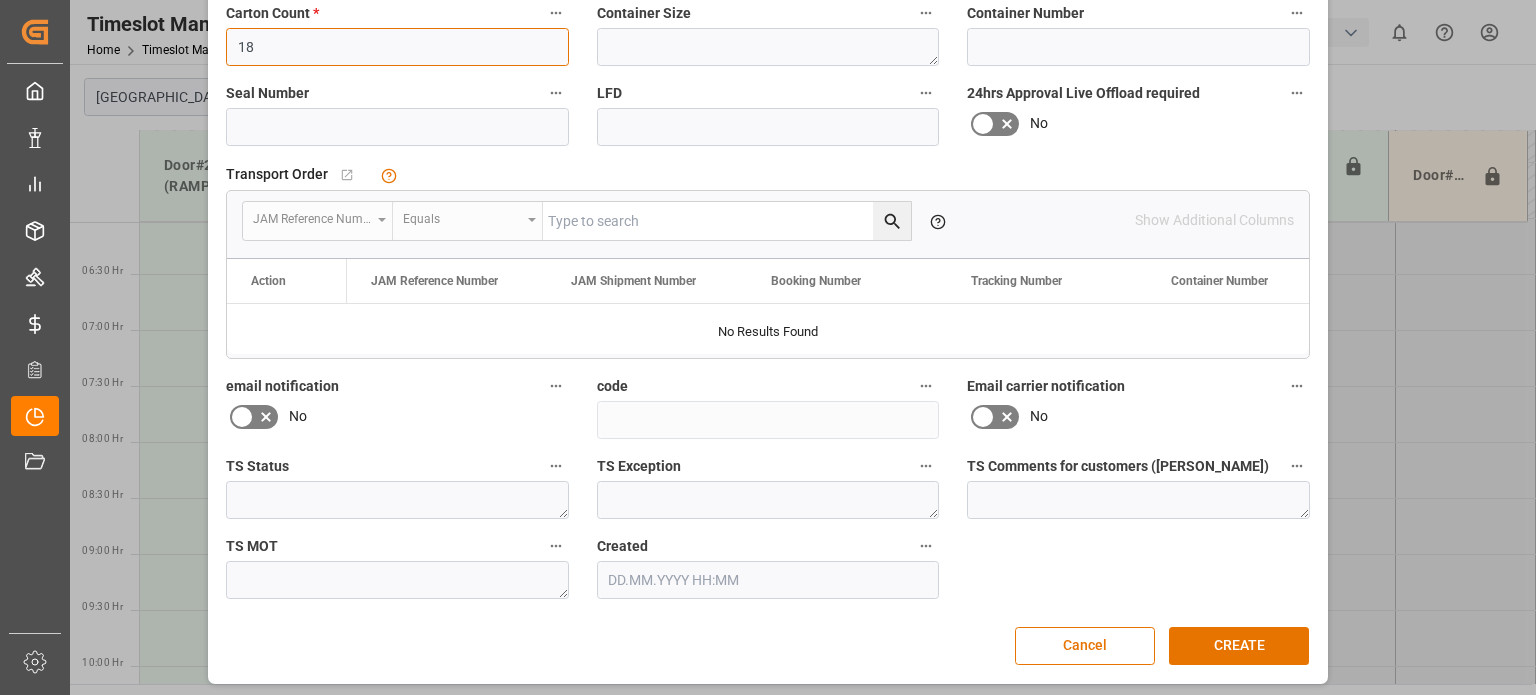 scroll, scrollTop: 445, scrollLeft: 0, axis: vertical 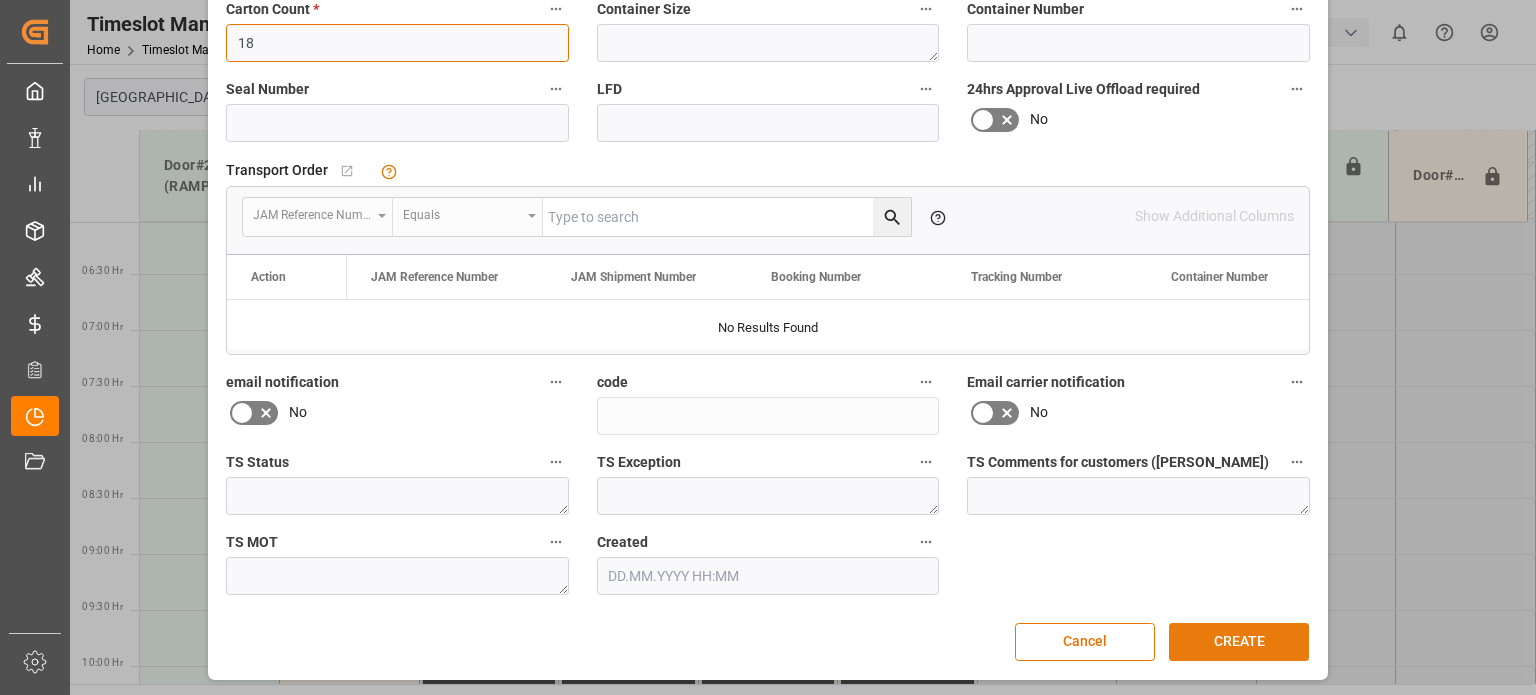 type on "18" 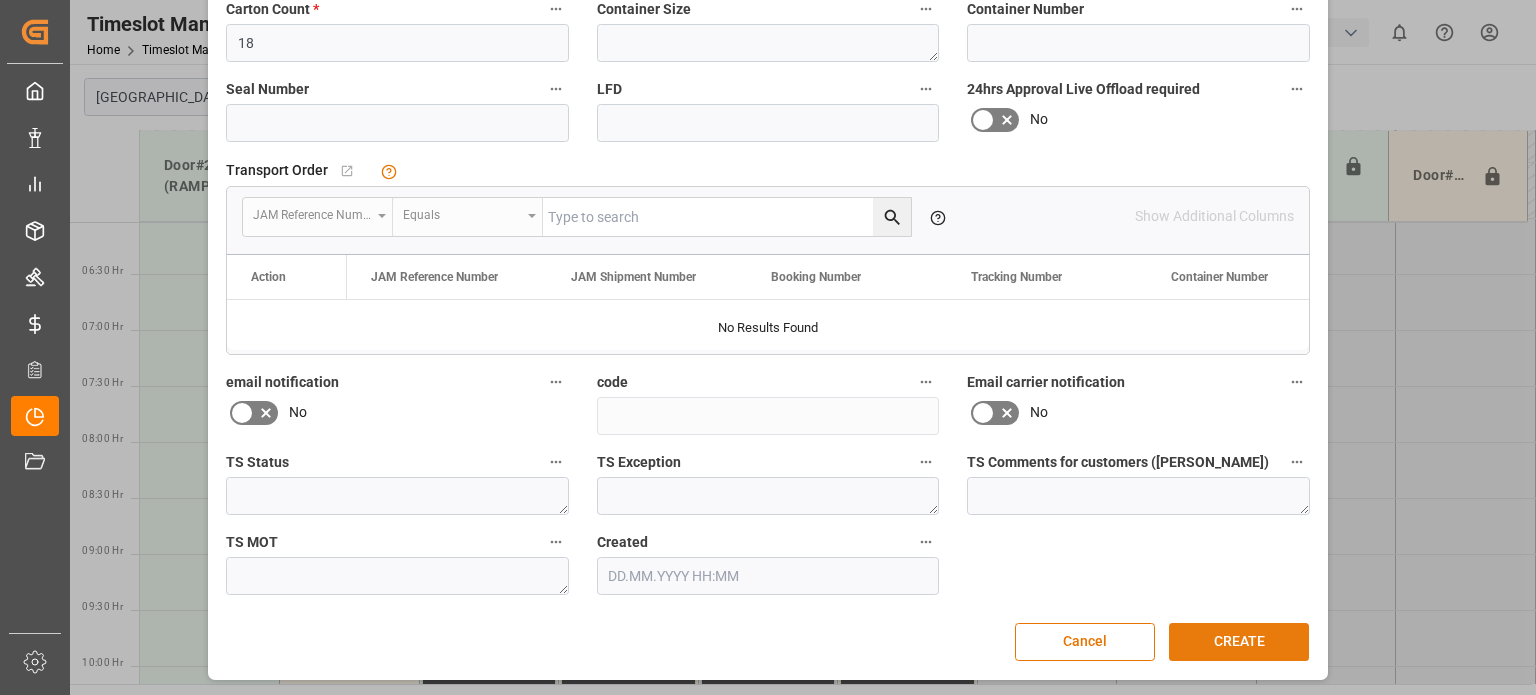 click on "CREATE" at bounding box center (1239, 642) 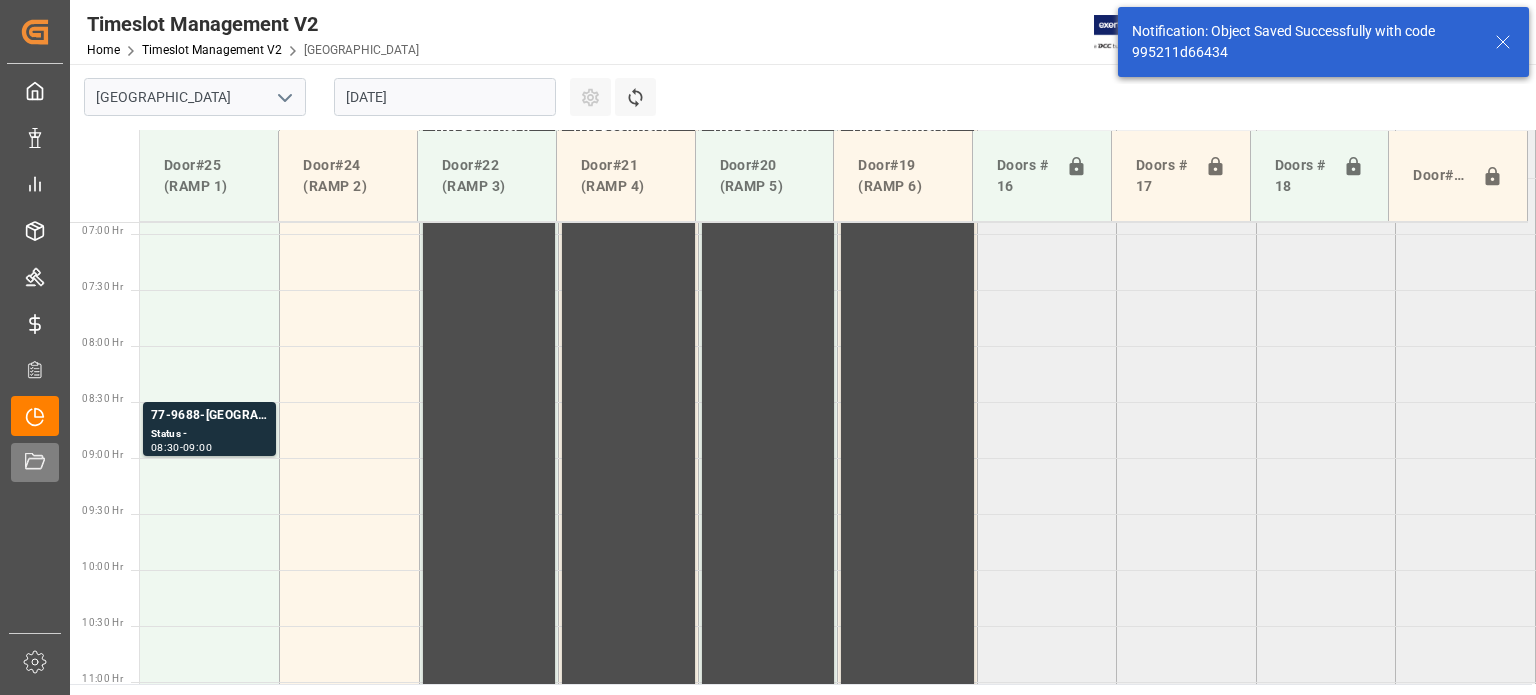 scroll, scrollTop: 792, scrollLeft: 0, axis: vertical 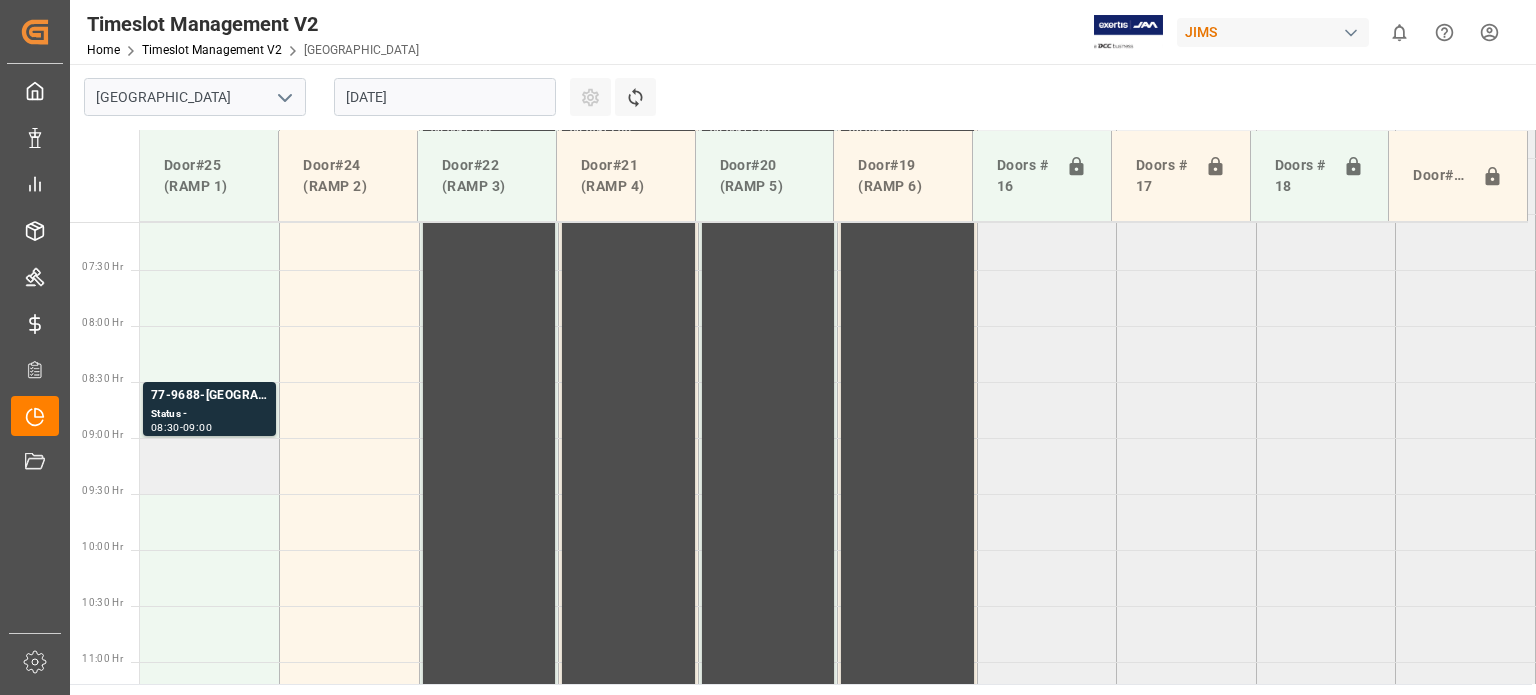 click at bounding box center (210, 466) 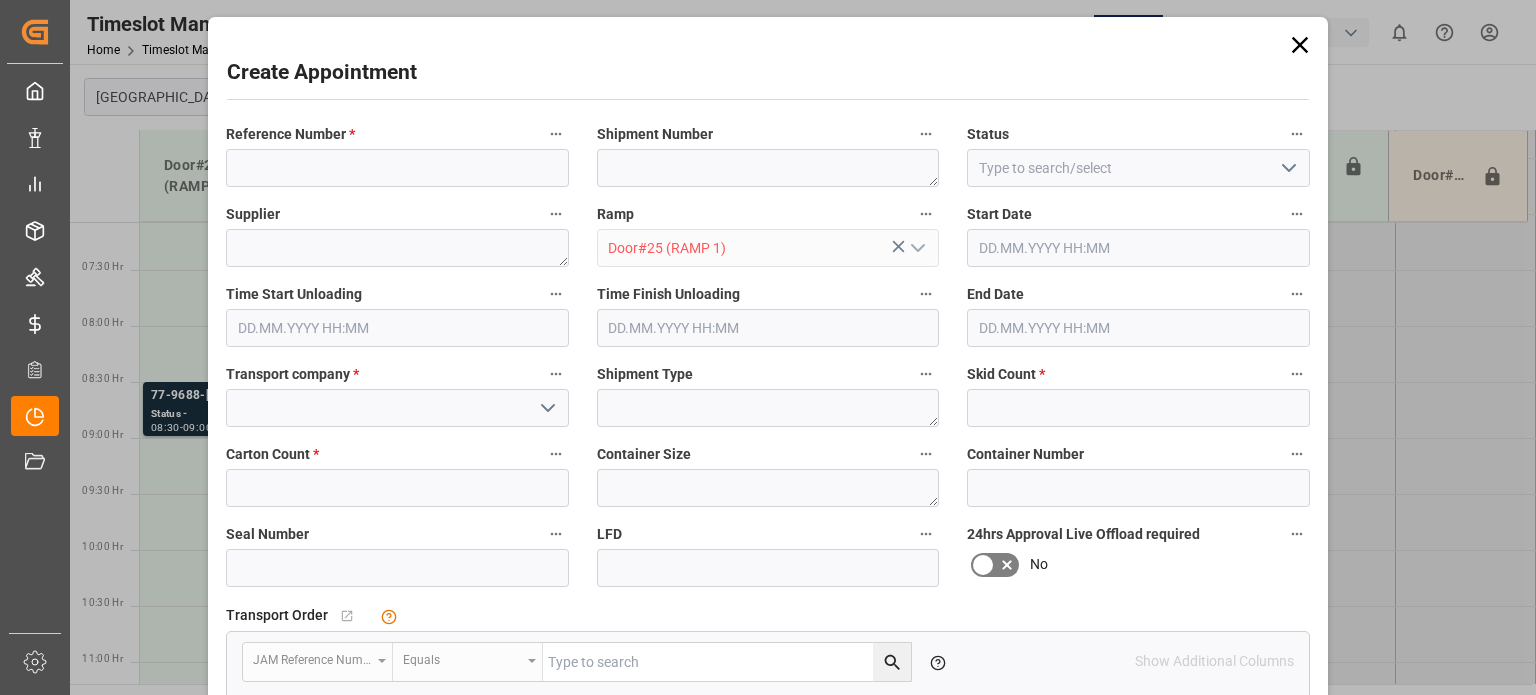 type on "17.07.2025 09:00" 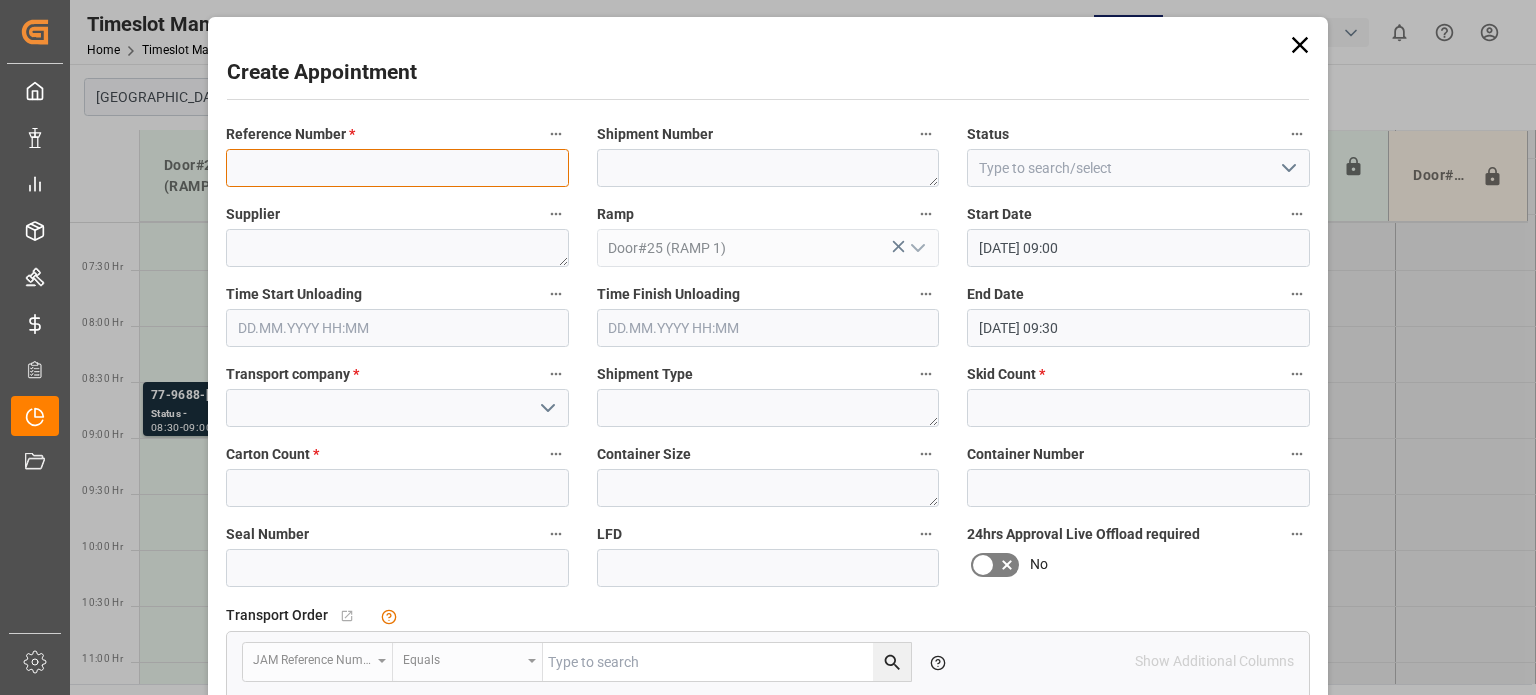 click at bounding box center [397, 168] 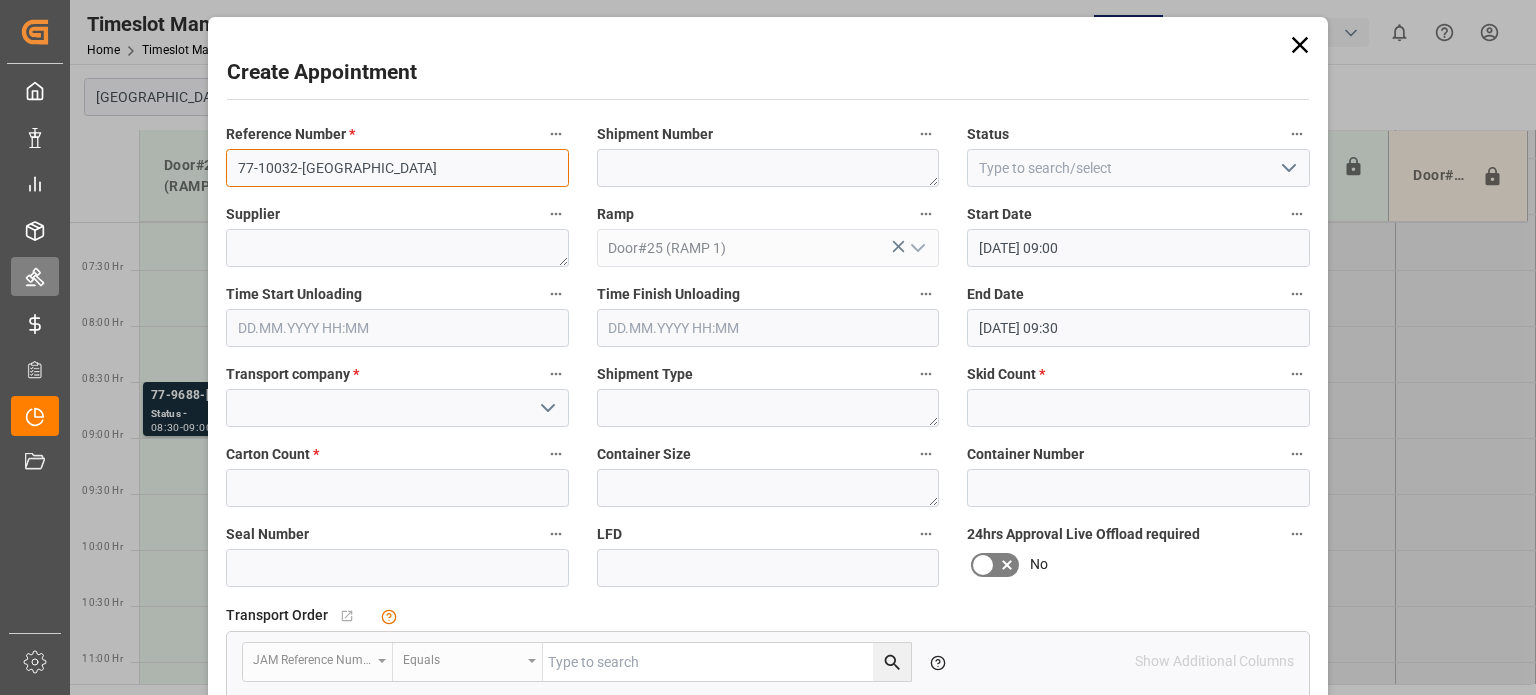 type on "77-10032-US" 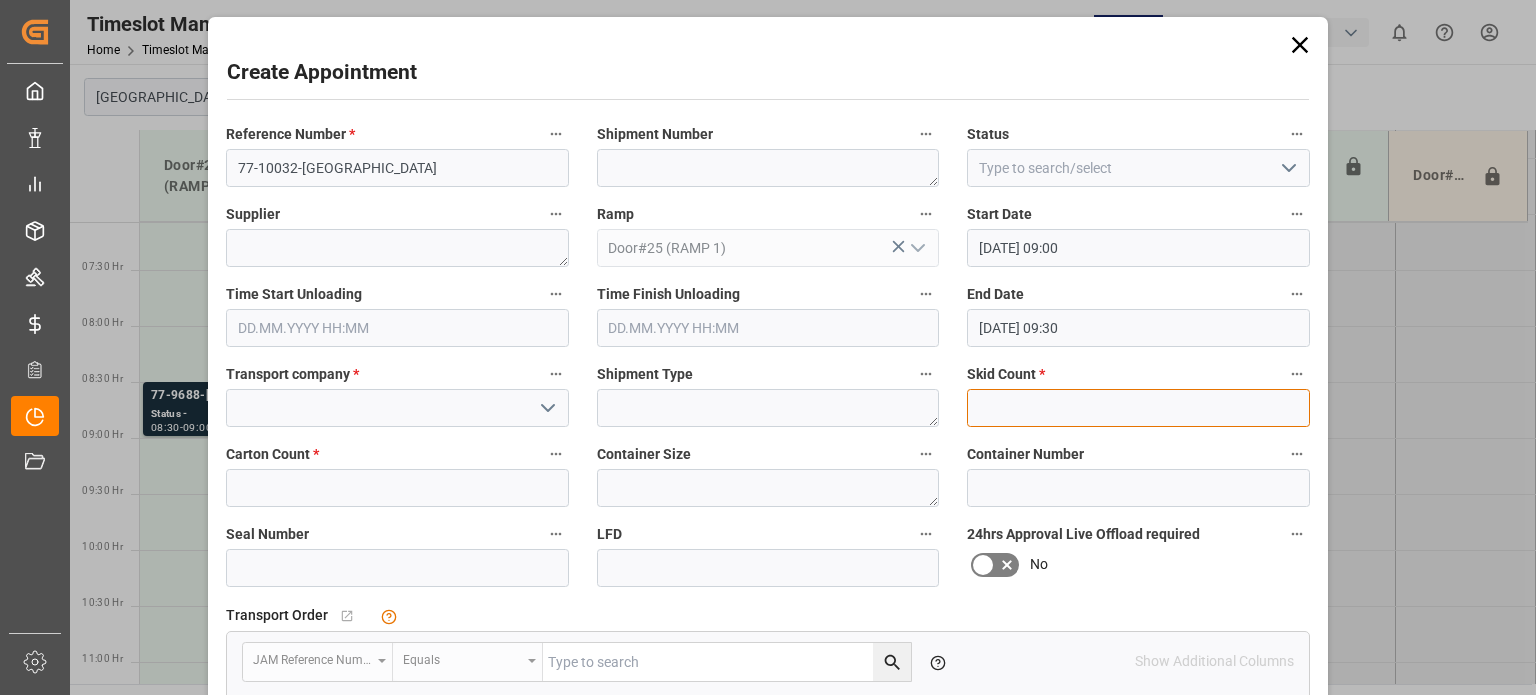 click at bounding box center [1138, 408] 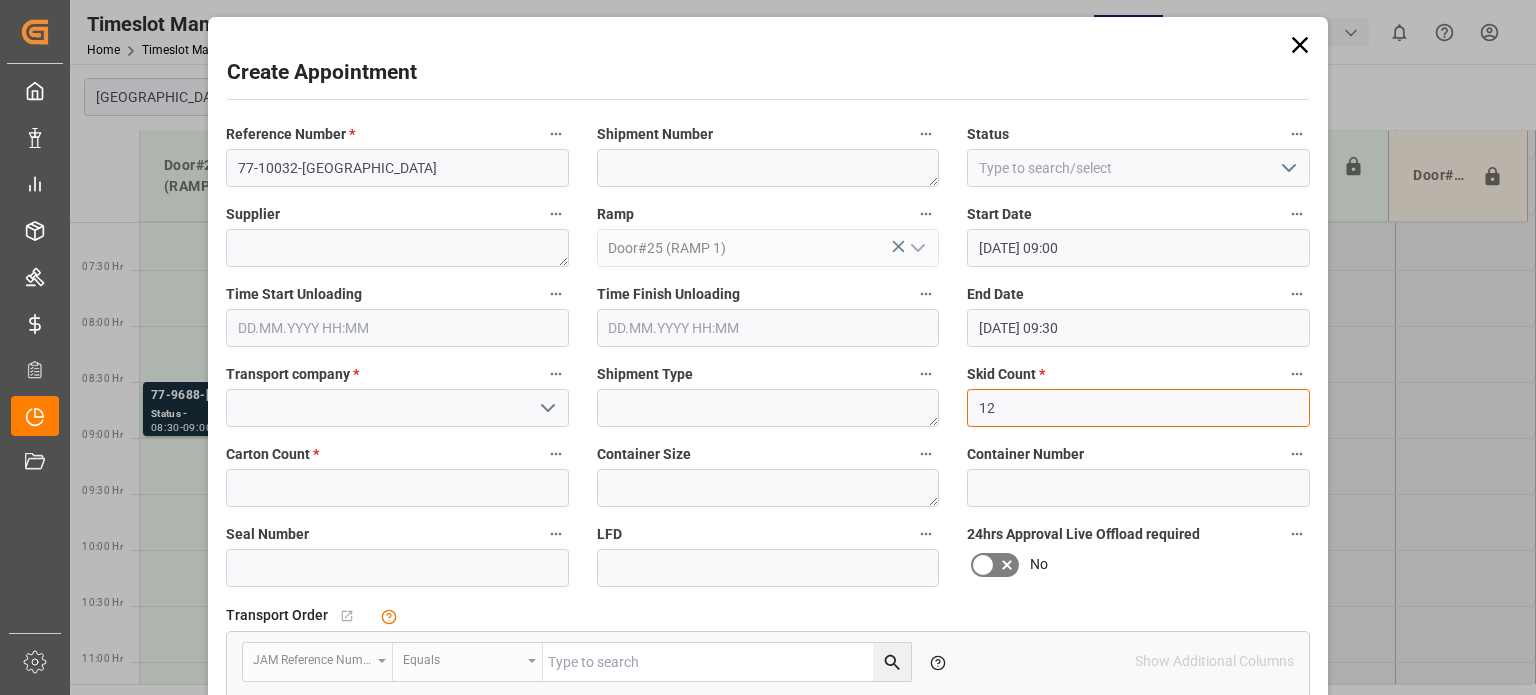 type on "12" 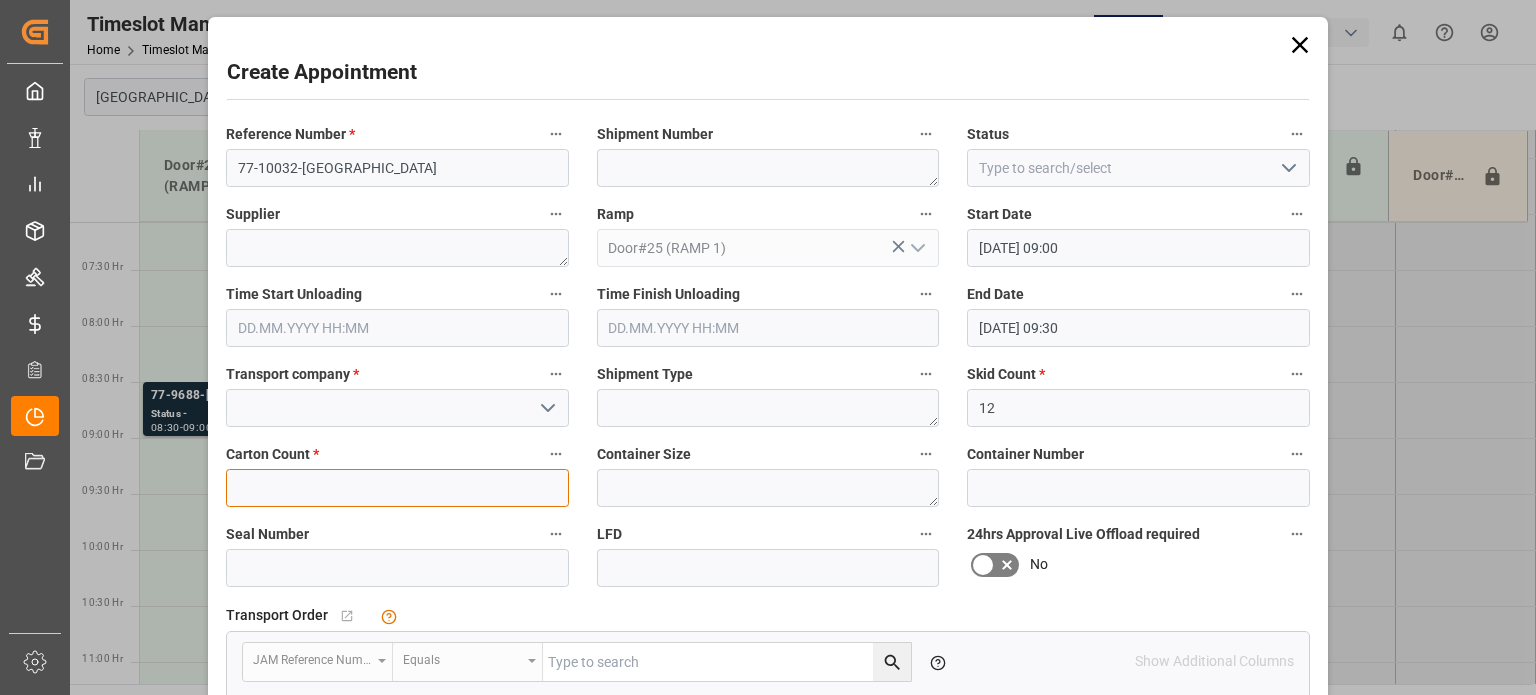 click at bounding box center (397, 488) 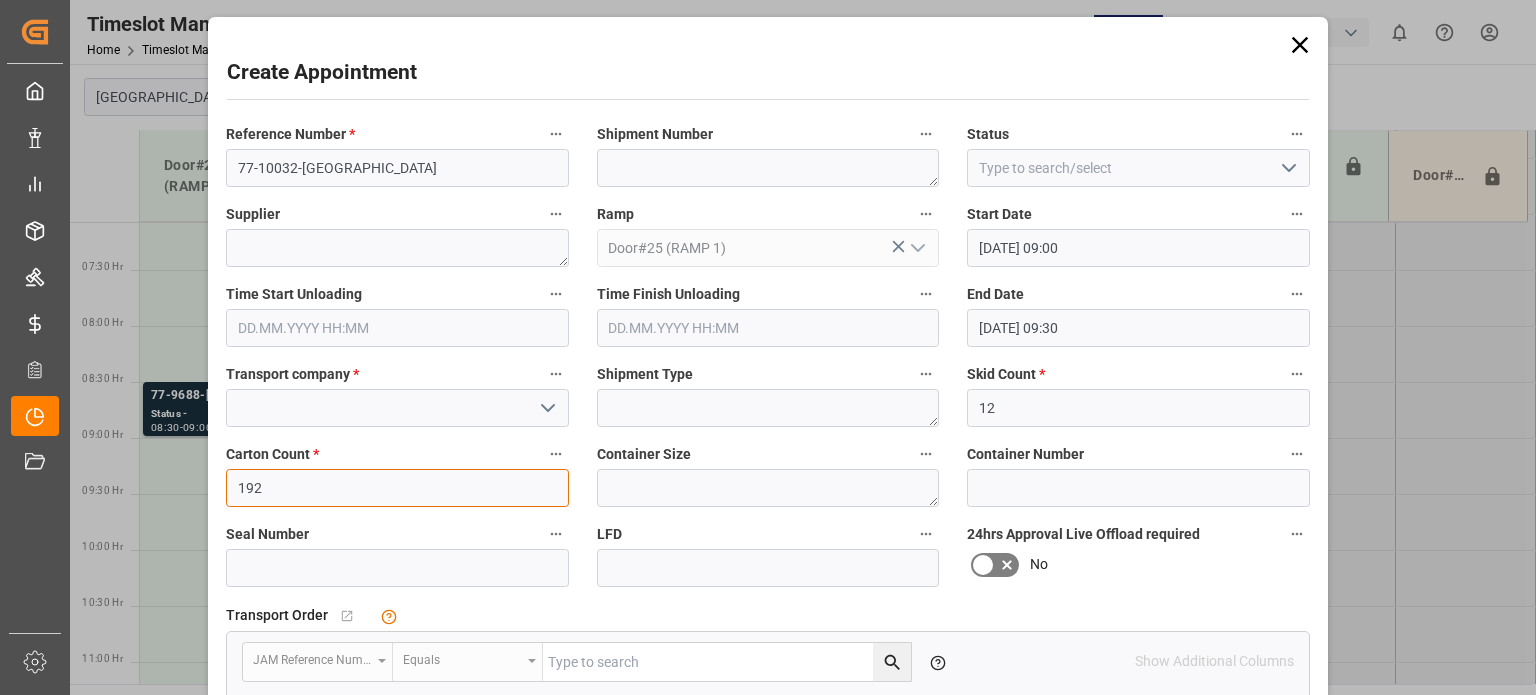 scroll, scrollTop: 400, scrollLeft: 0, axis: vertical 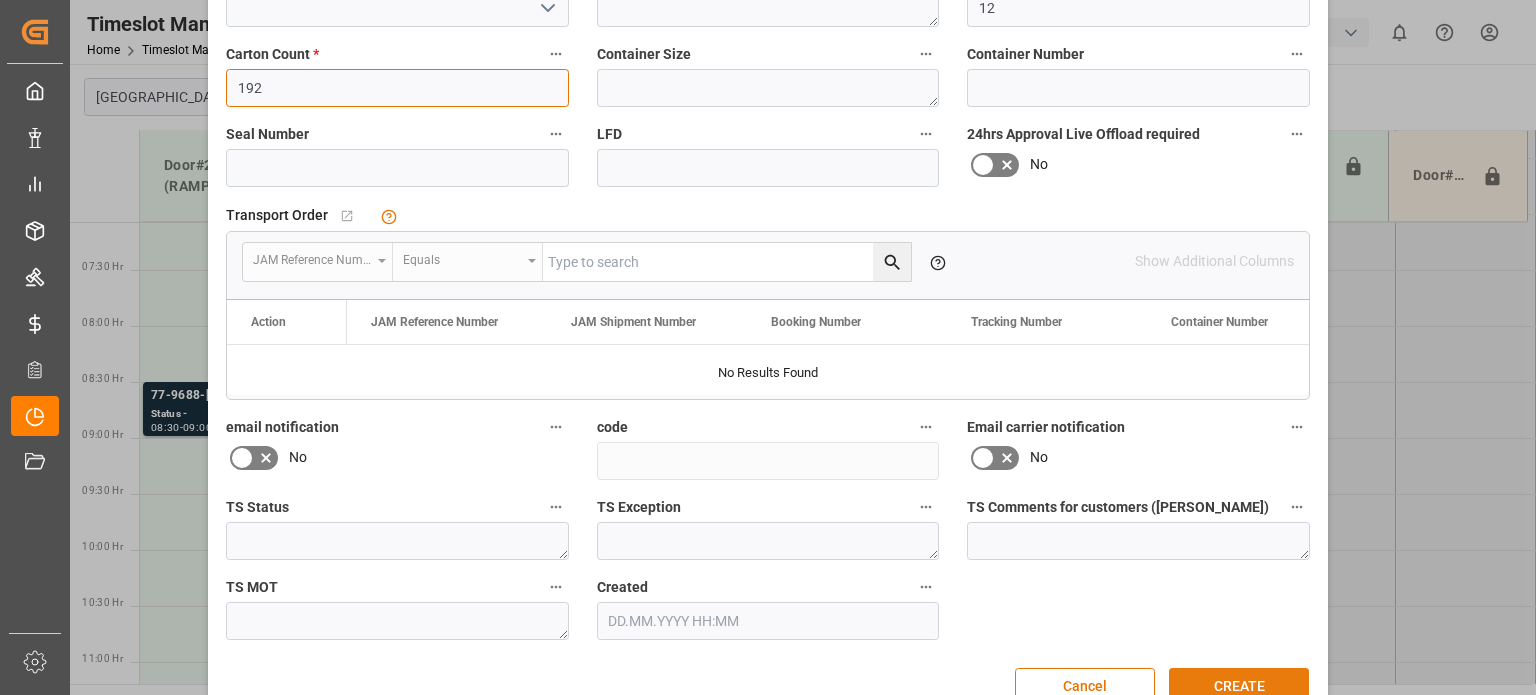 type on "192" 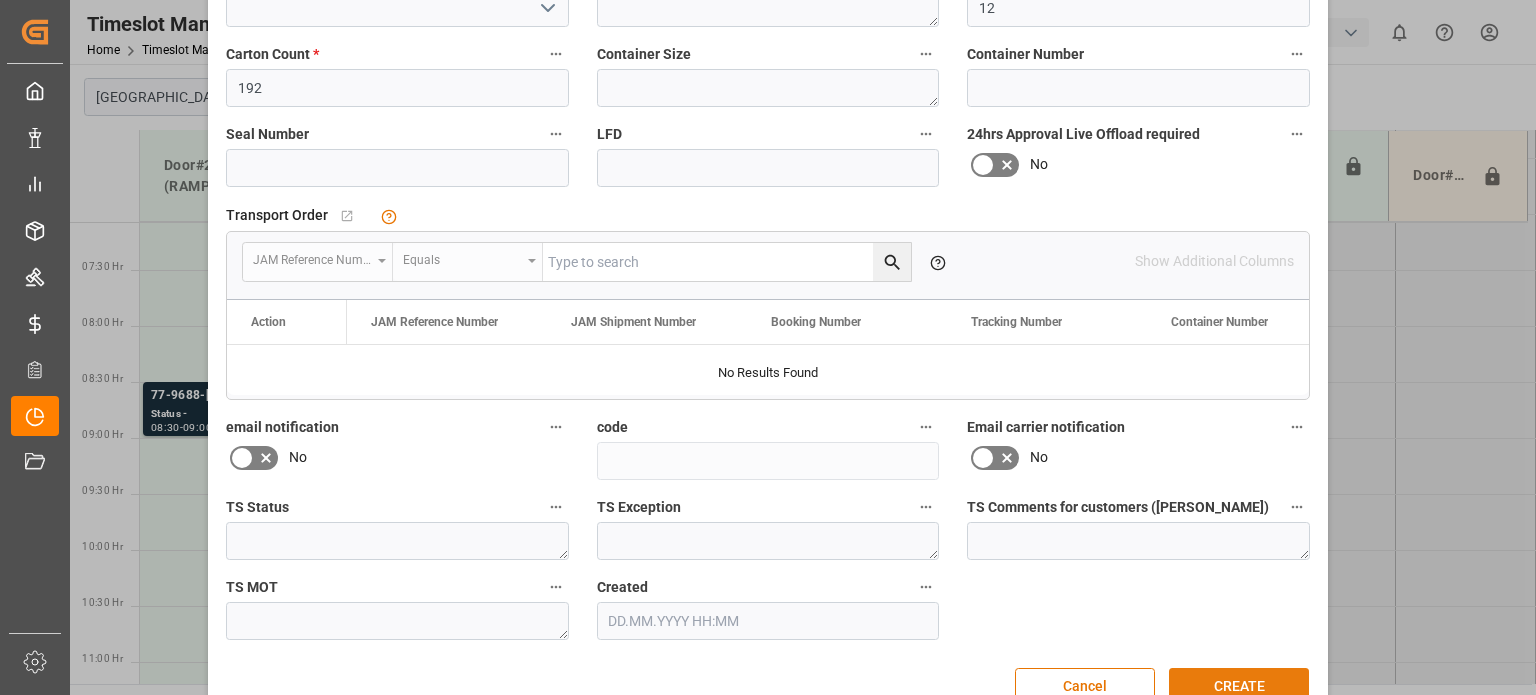 click on "CREATE" at bounding box center (1239, 687) 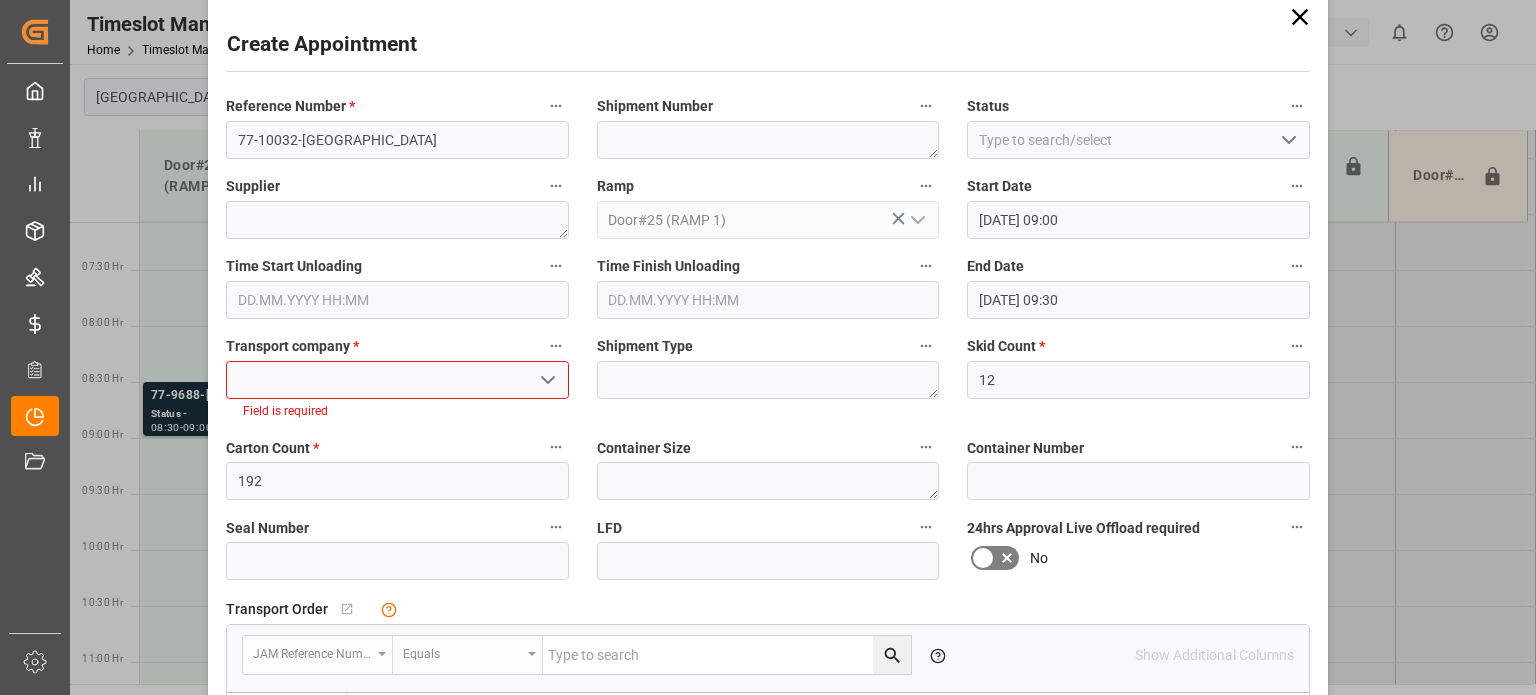 scroll, scrollTop: 0, scrollLeft: 0, axis: both 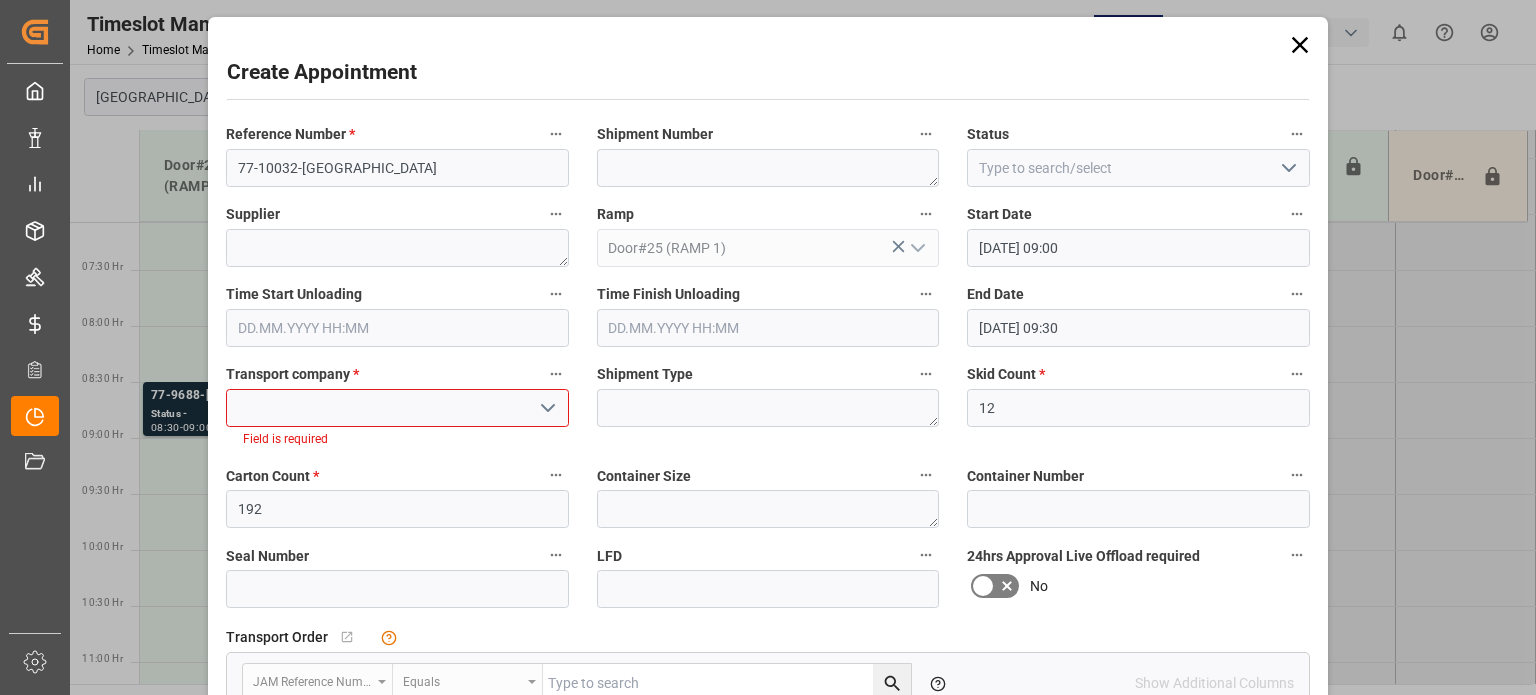 click at bounding box center [397, 408] 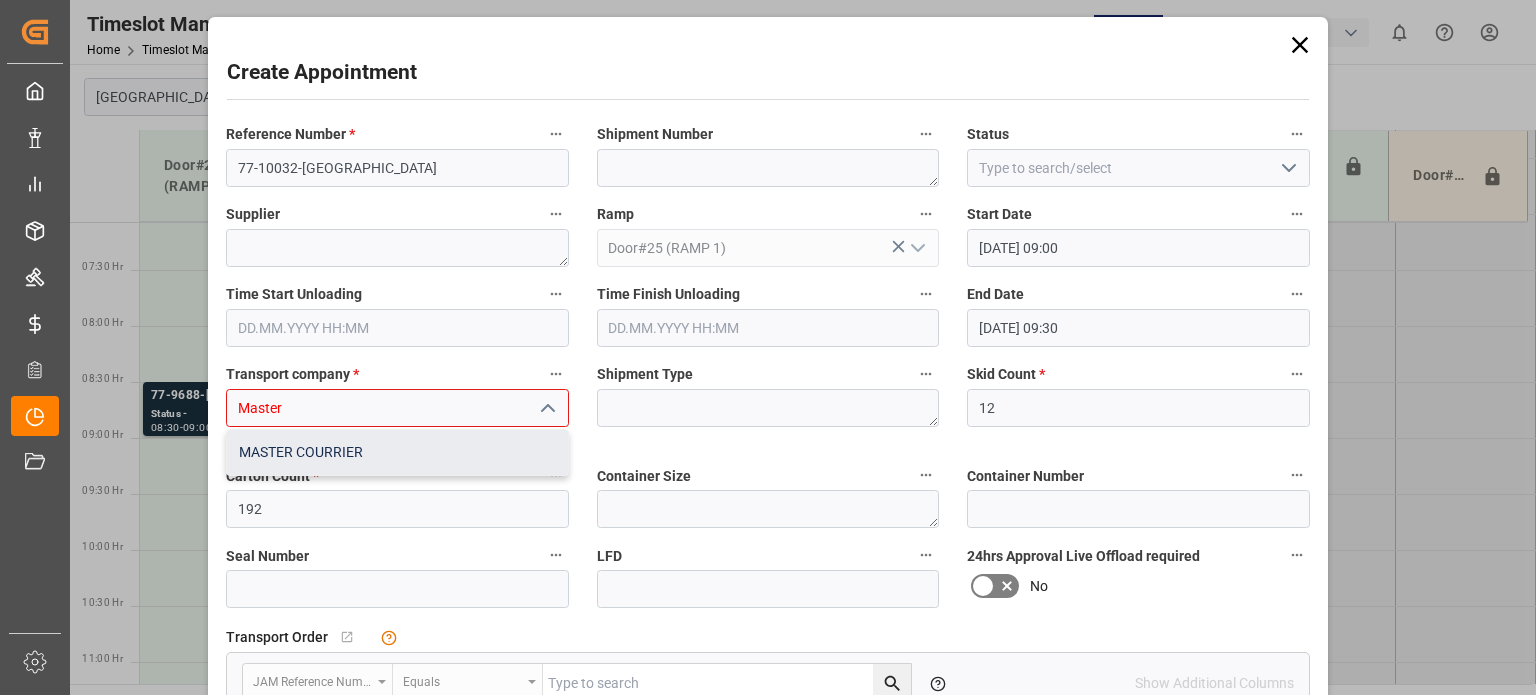 click on "MASTER COURRIER" at bounding box center (397, 452) 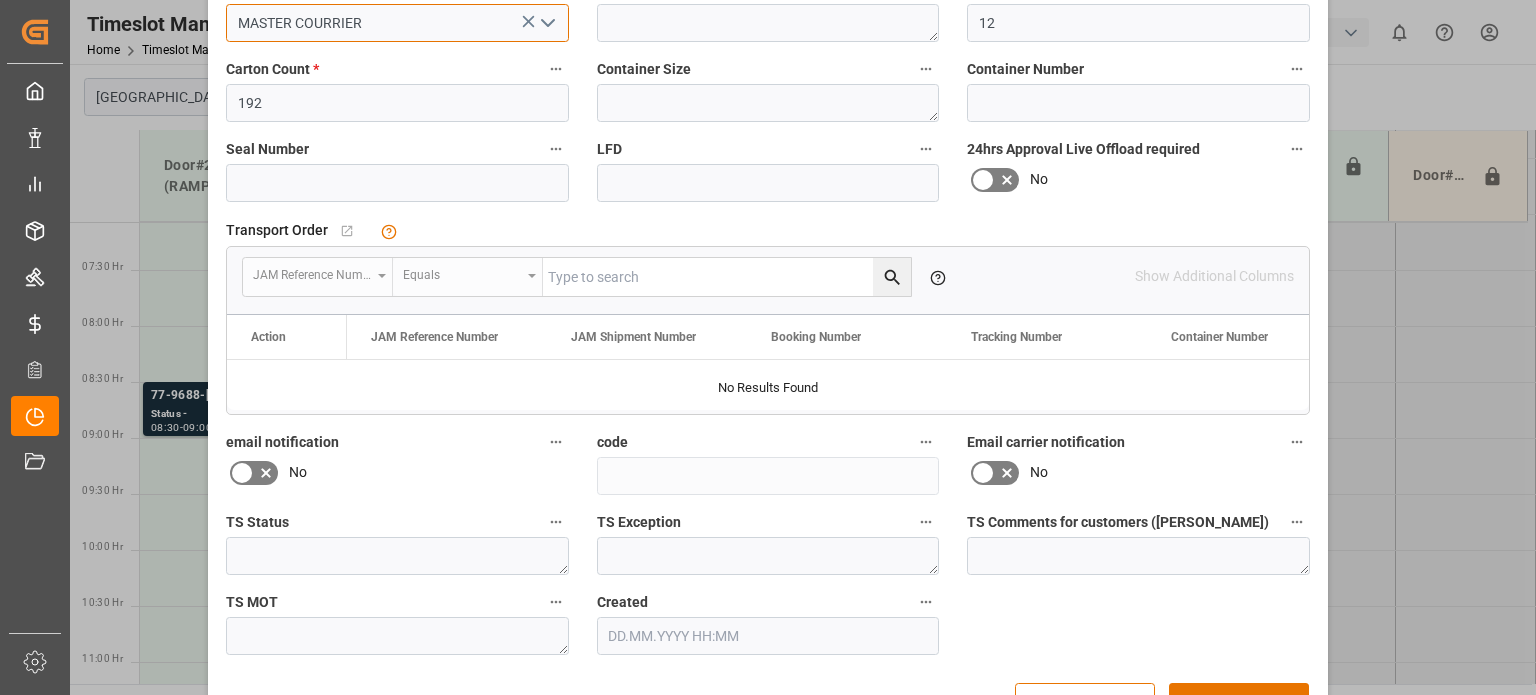 scroll, scrollTop: 400, scrollLeft: 0, axis: vertical 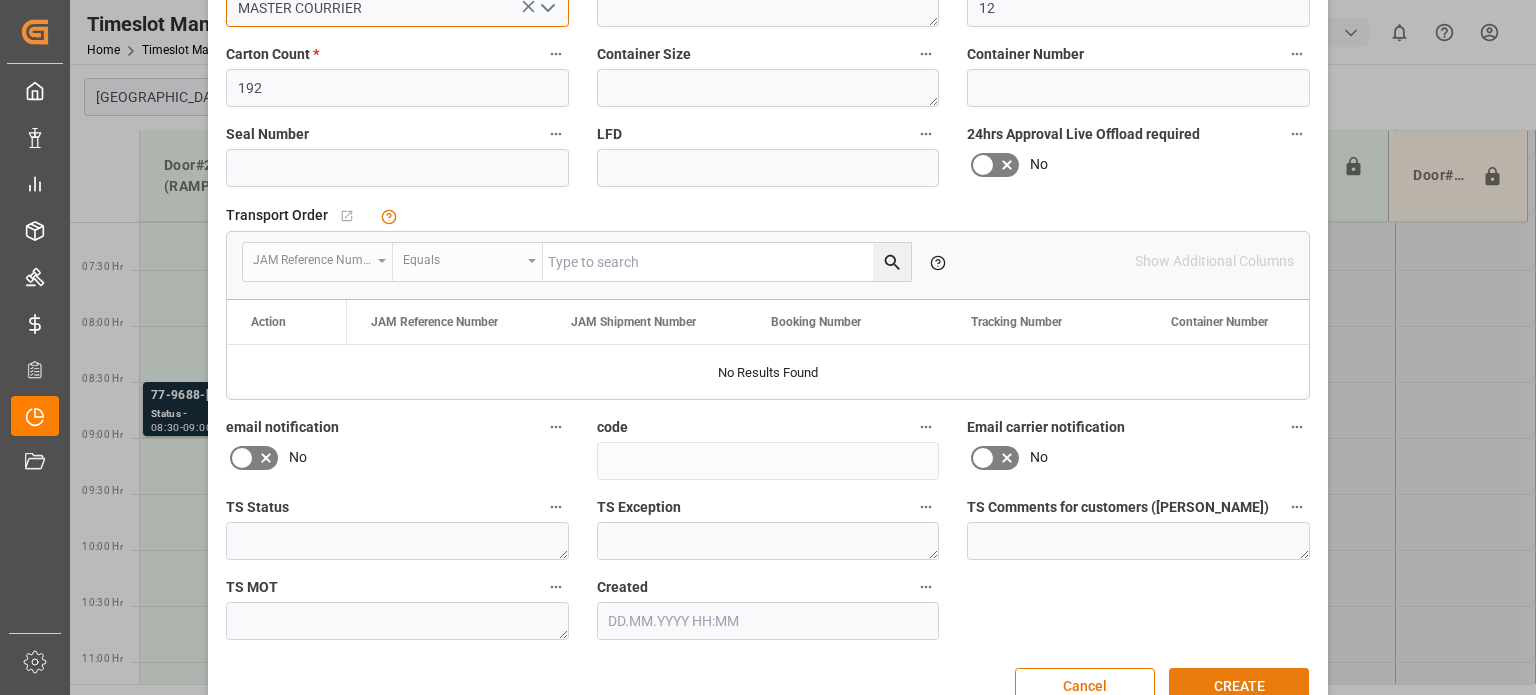 type on "MASTER COURRIER" 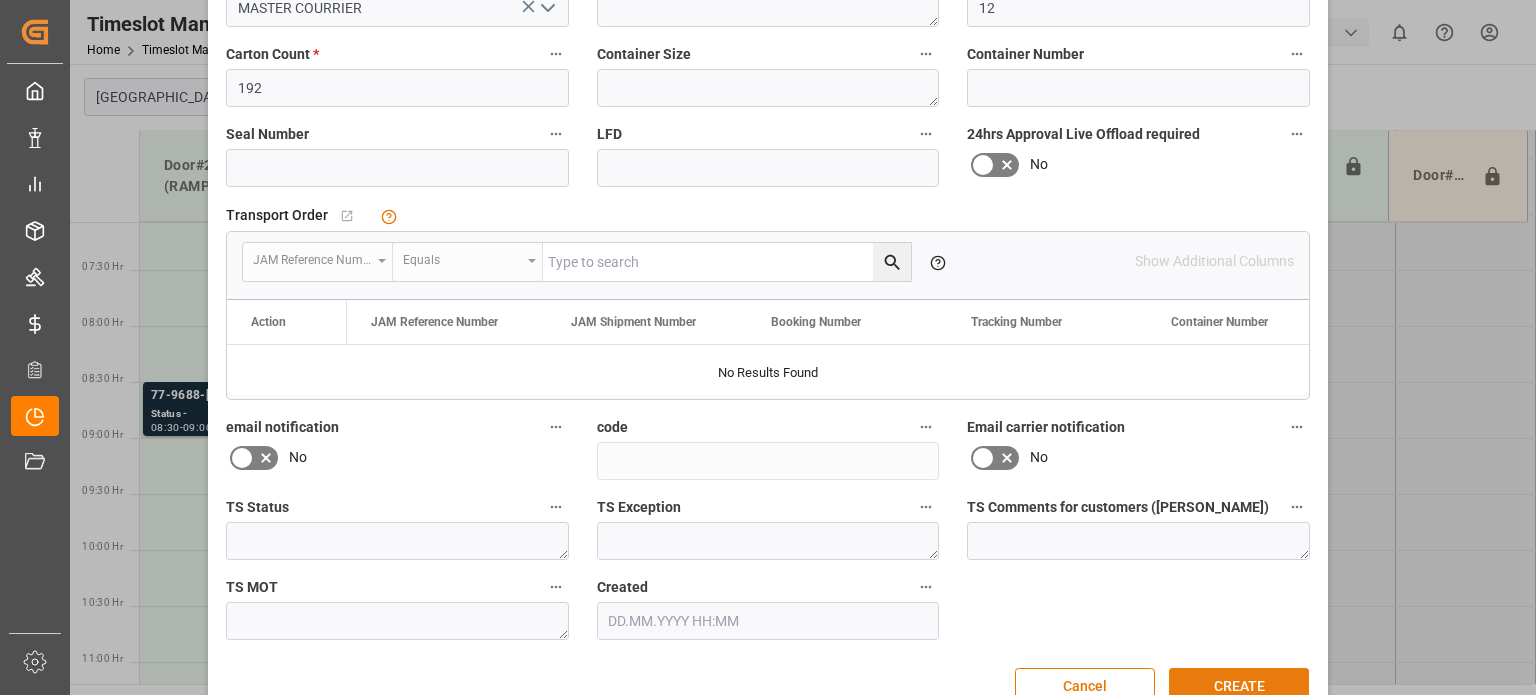click on "CREATE" at bounding box center (1239, 687) 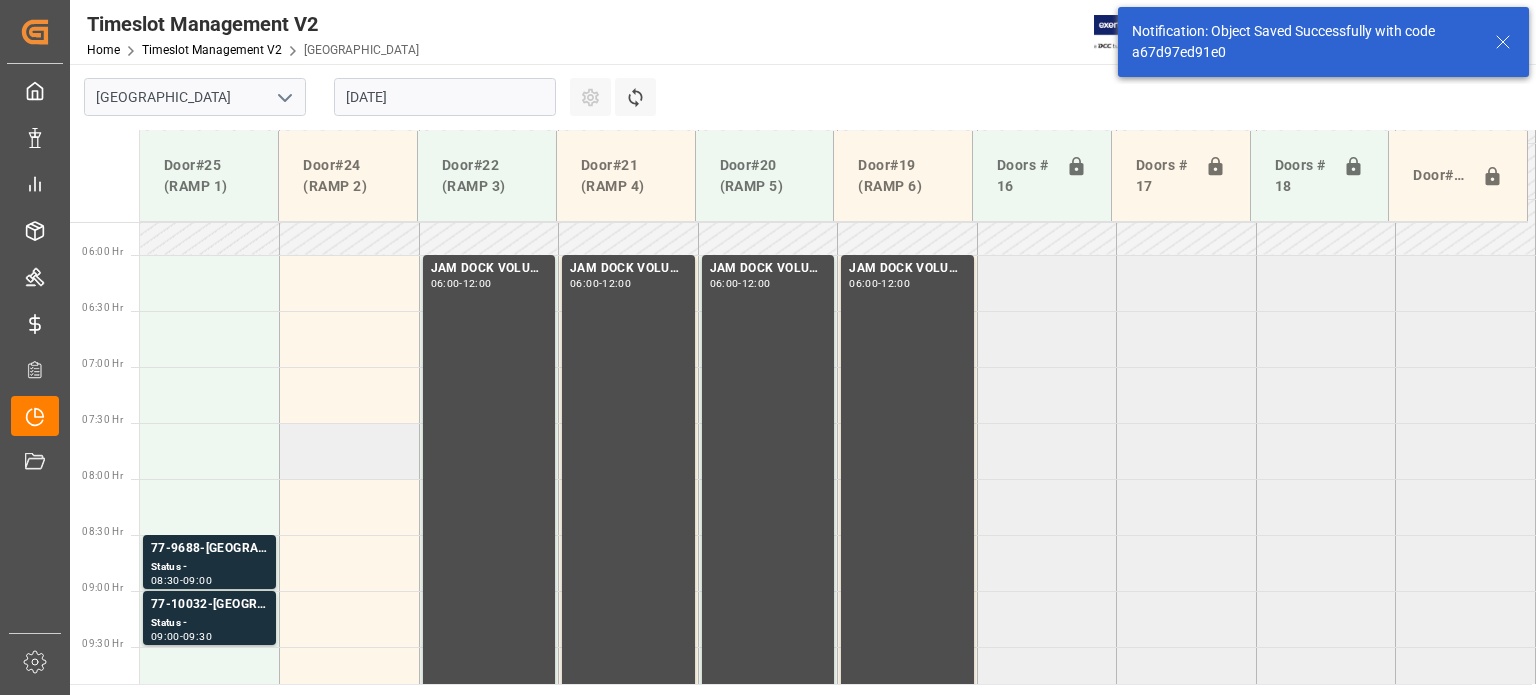 scroll, scrollTop: 904, scrollLeft: 0, axis: vertical 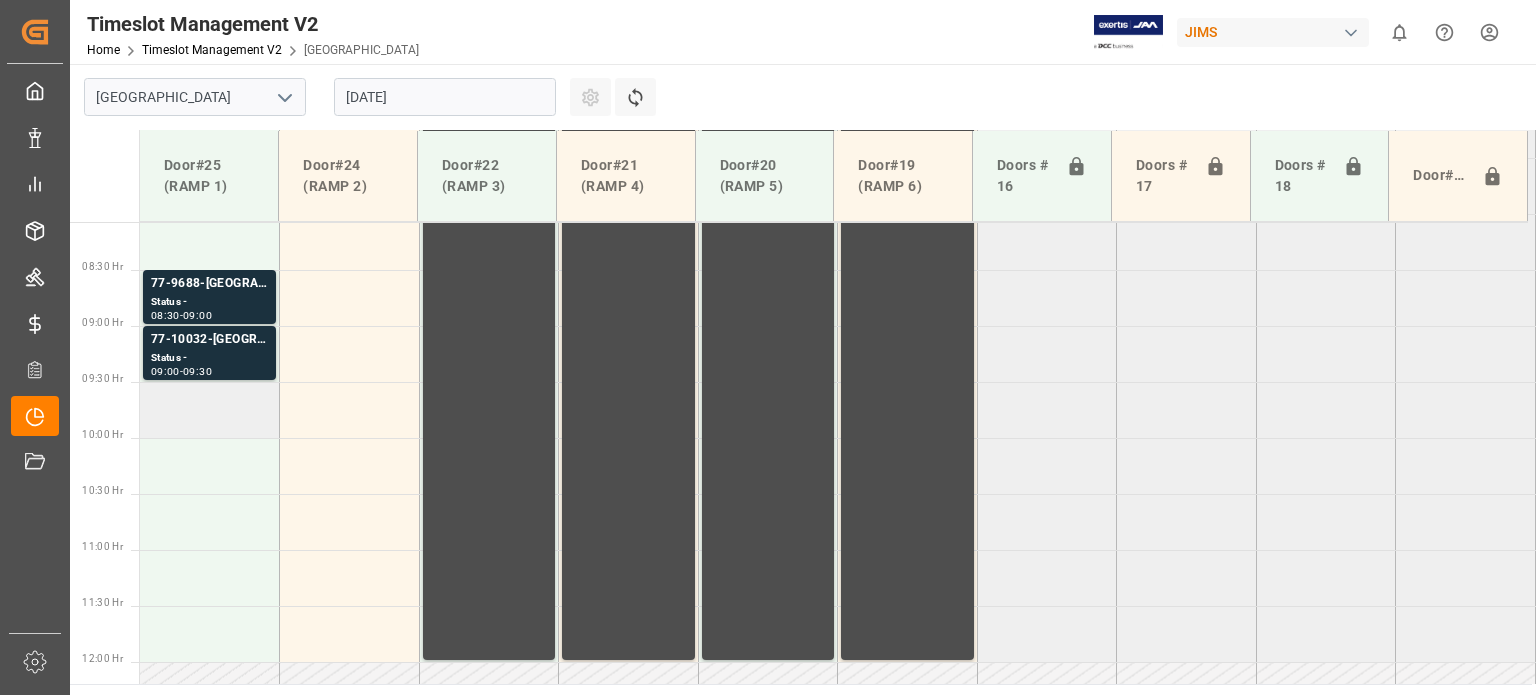 click at bounding box center (210, 410) 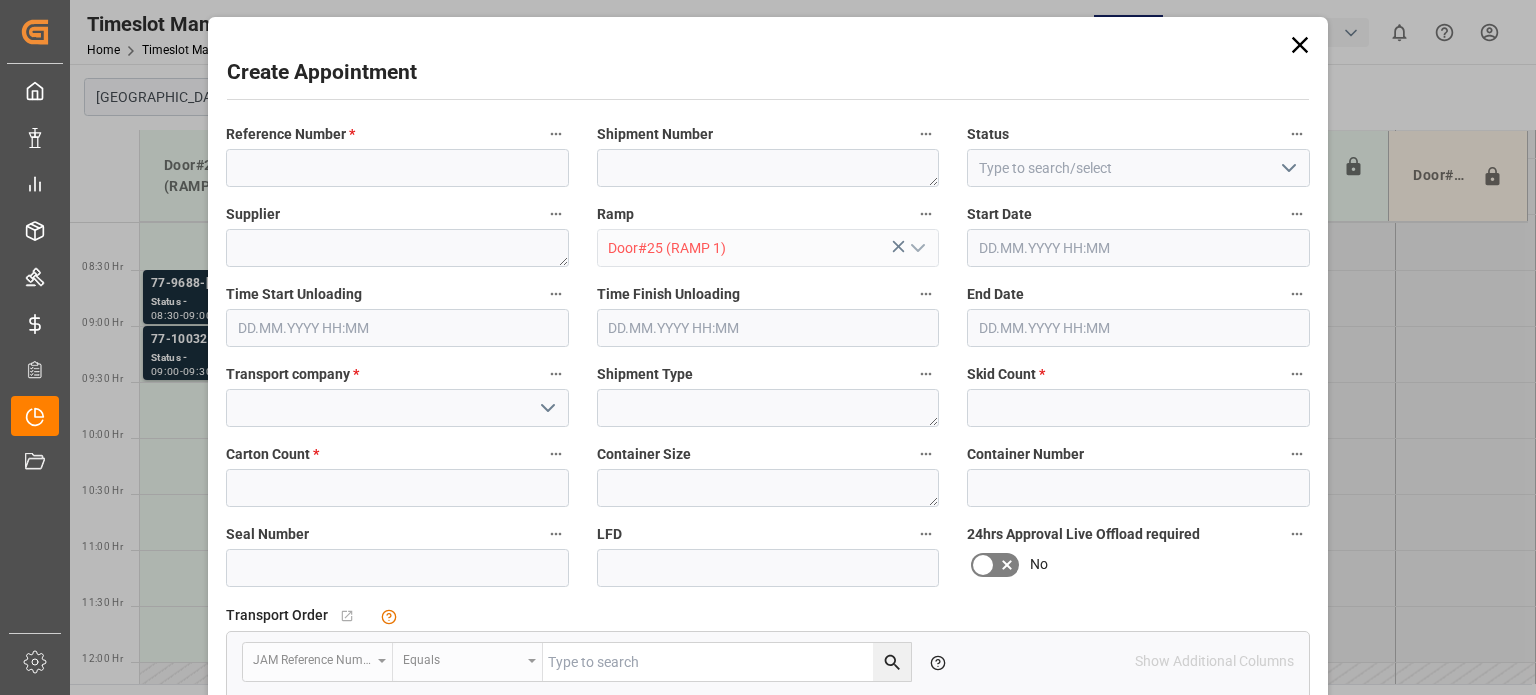 type on "17.07.2025 09:30" 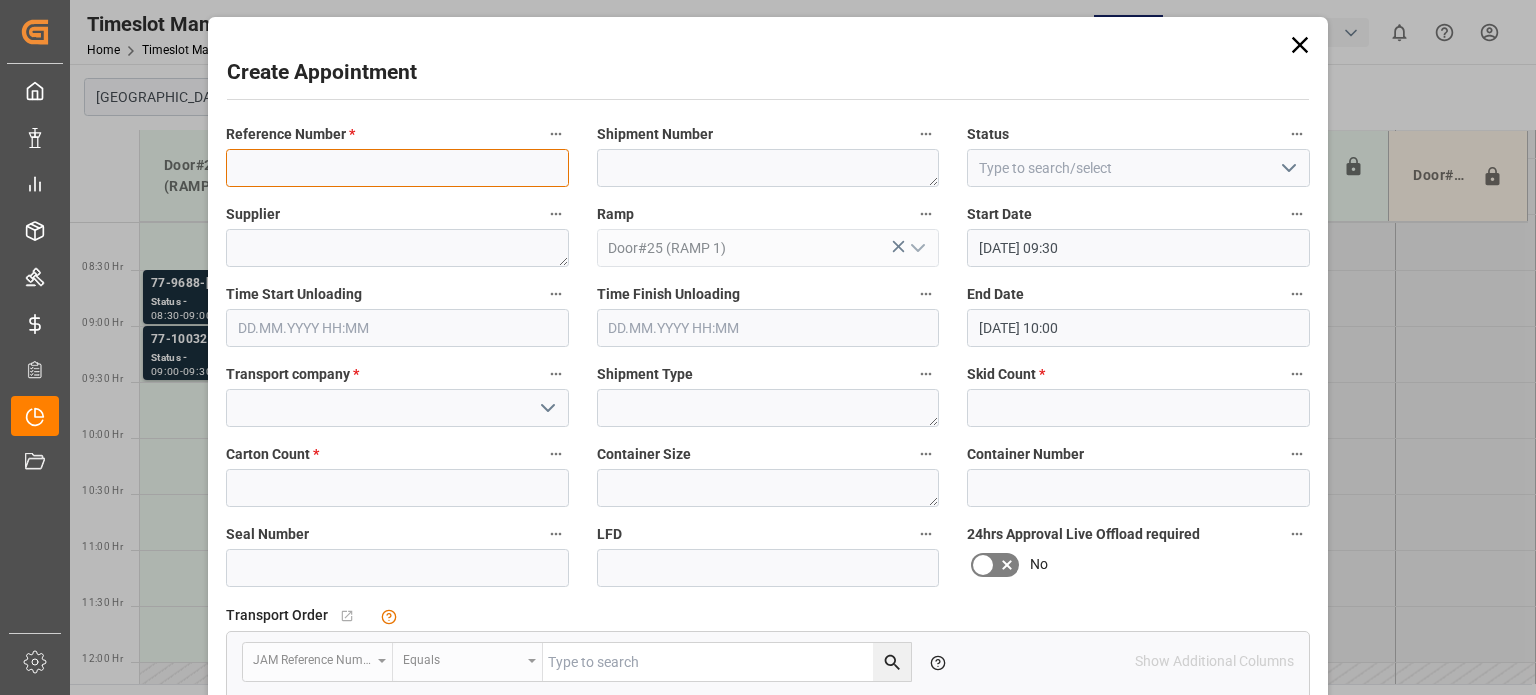 click at bounding box center (397, 168) 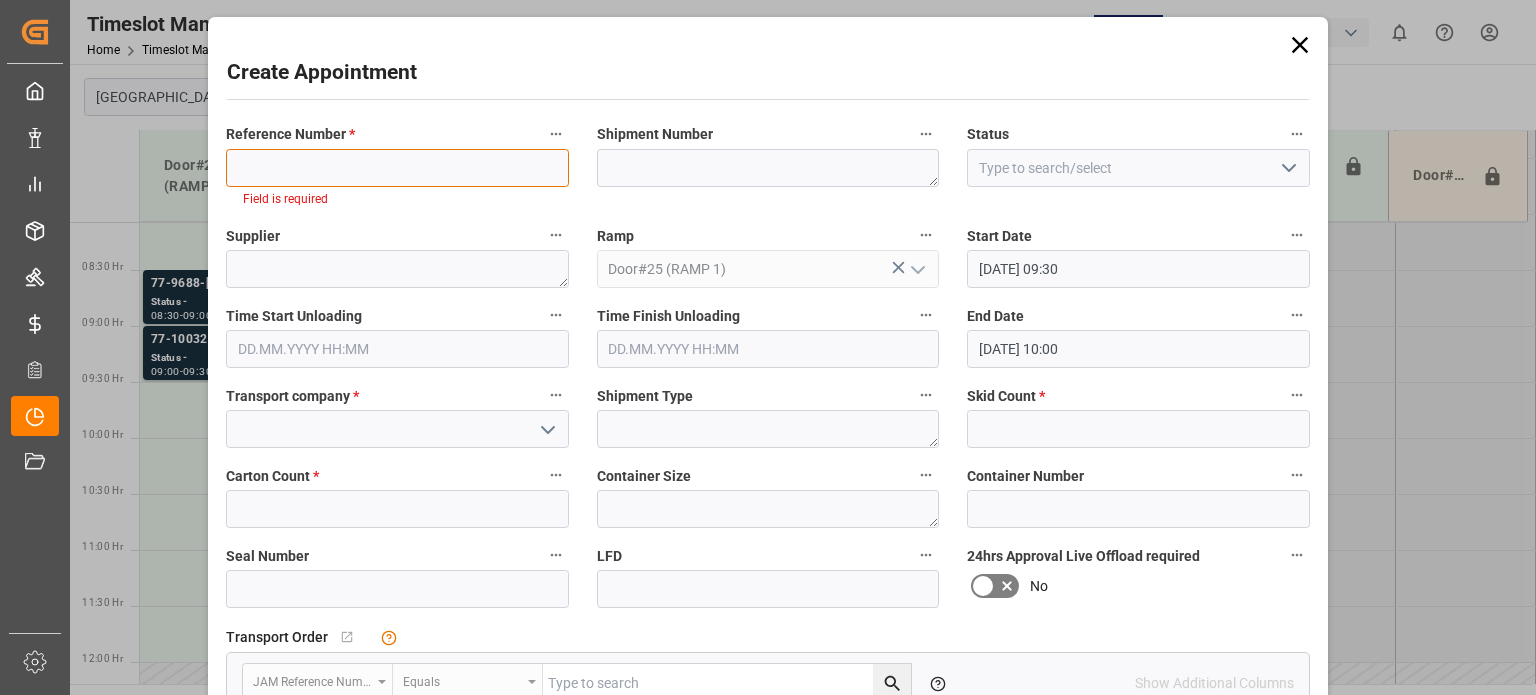 click at bounding box center (397, 168) 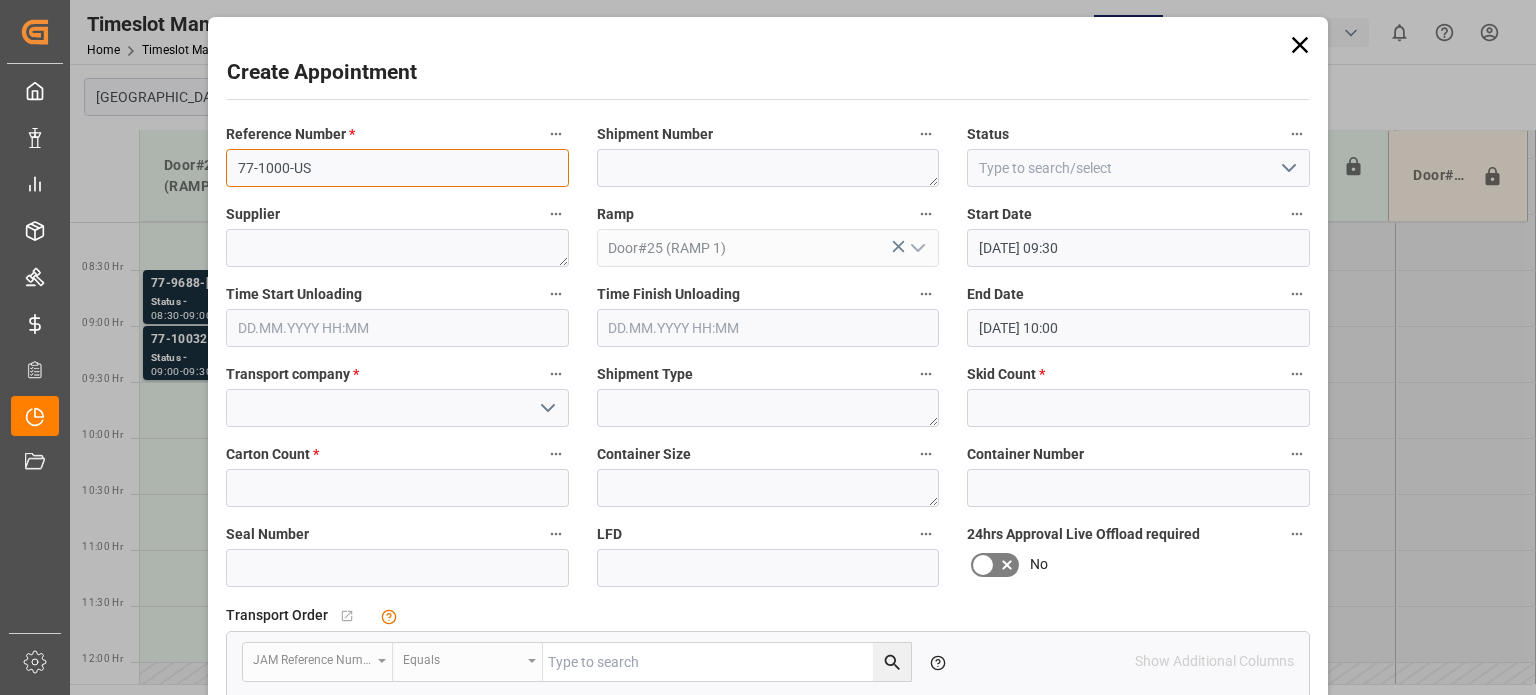 type on "77-1000-US" 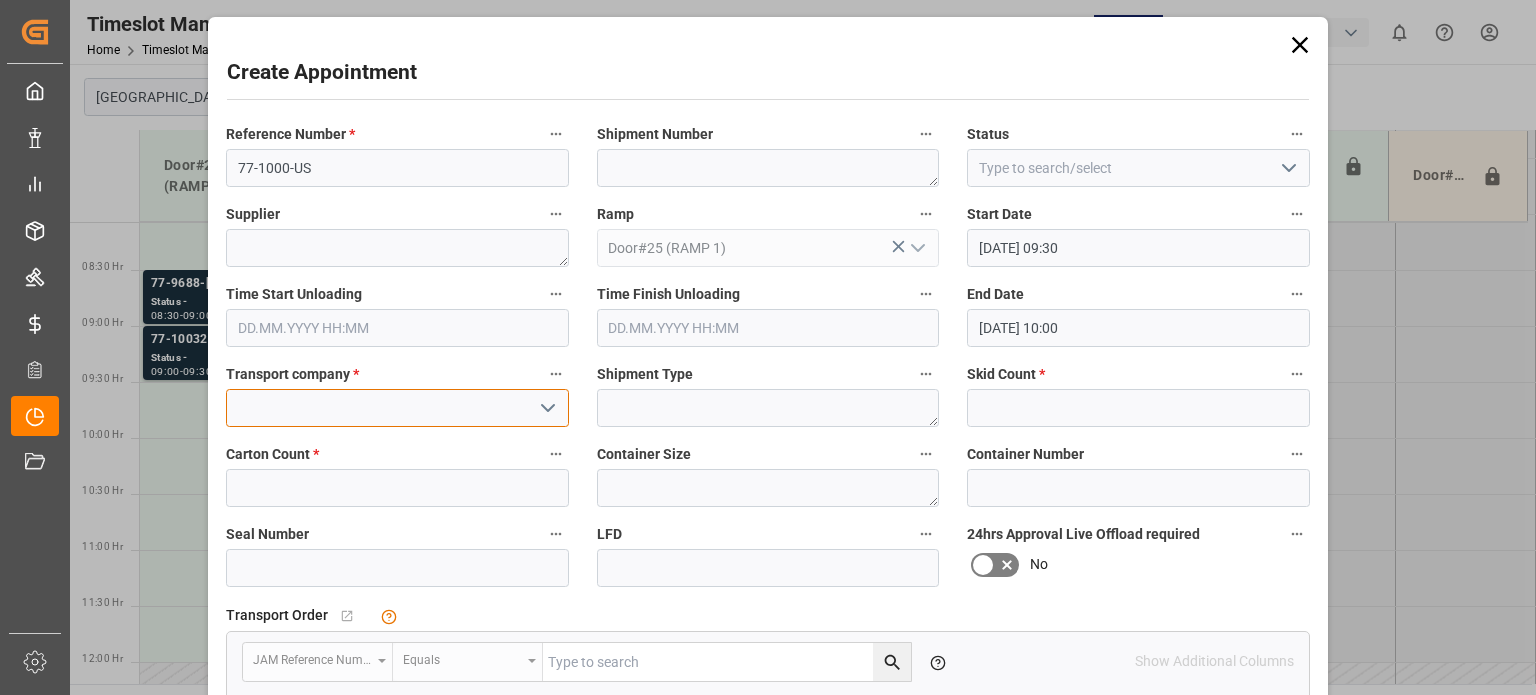 click at bounding box center [397, 408] 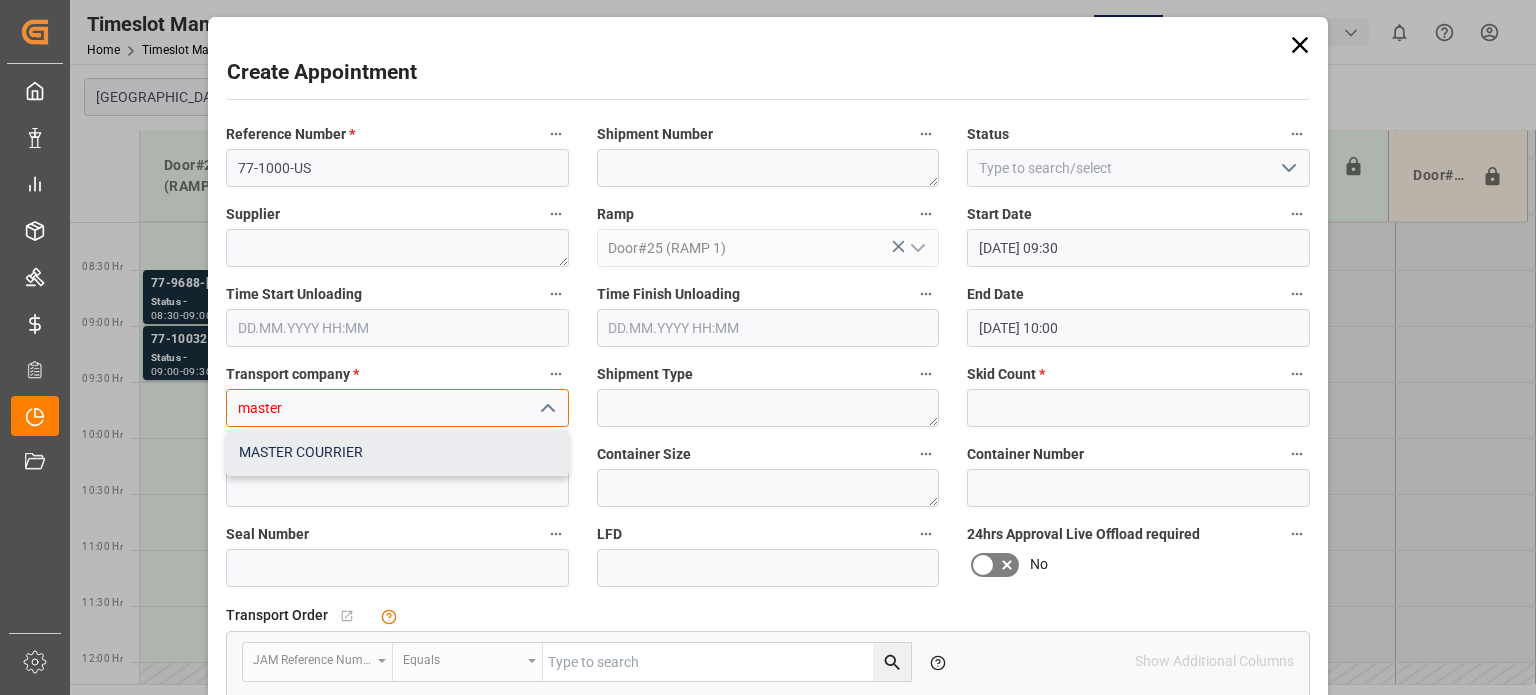 click on "MASTER COURRIER" at bounding box center [397, 452] 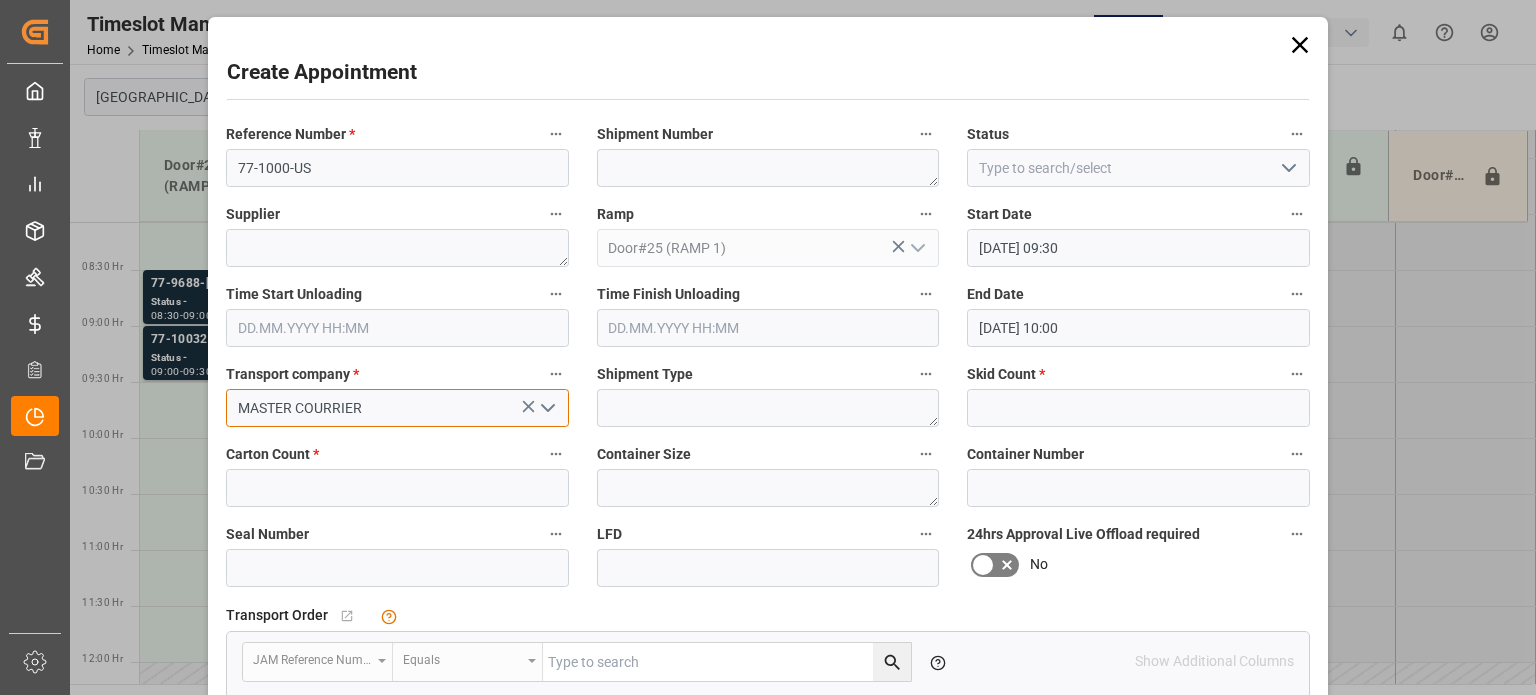 type on "MASTER COURRIER" 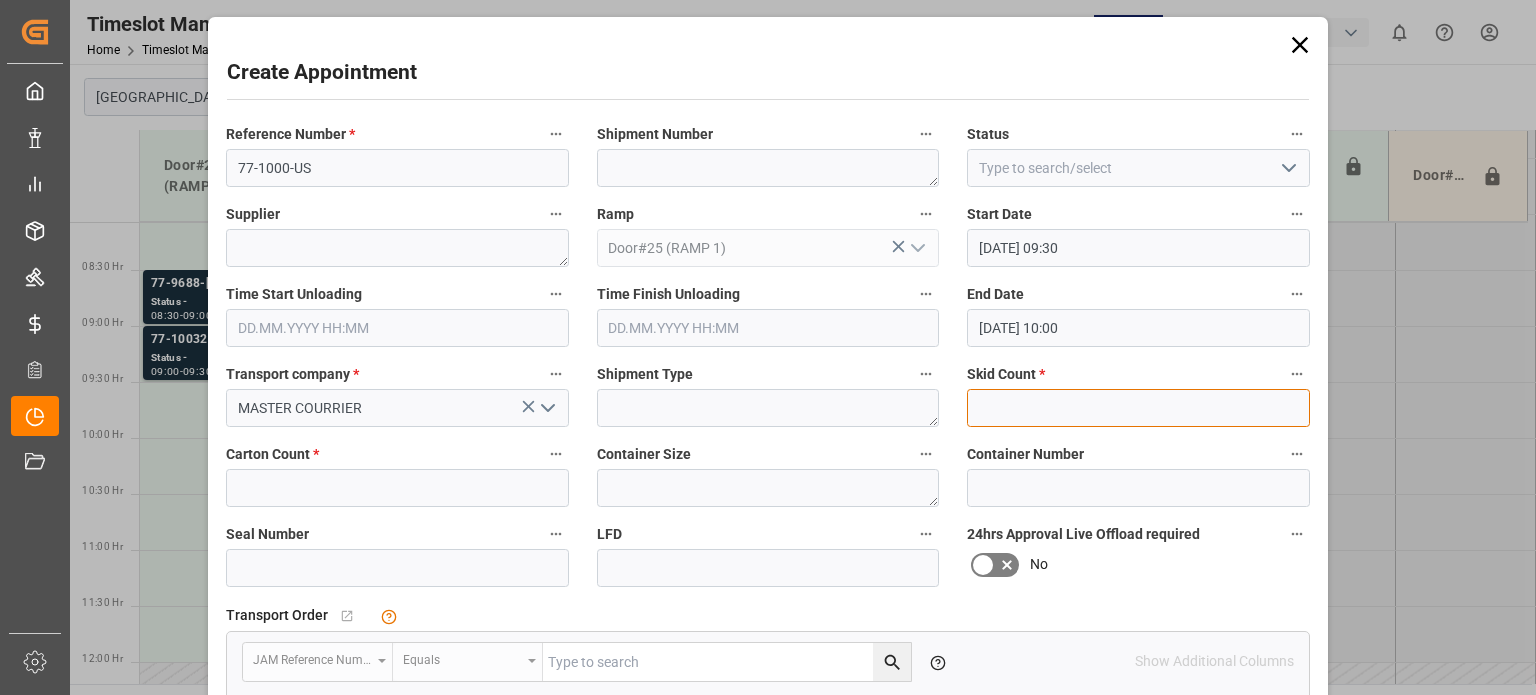 click at bounding box center [1138, 408] 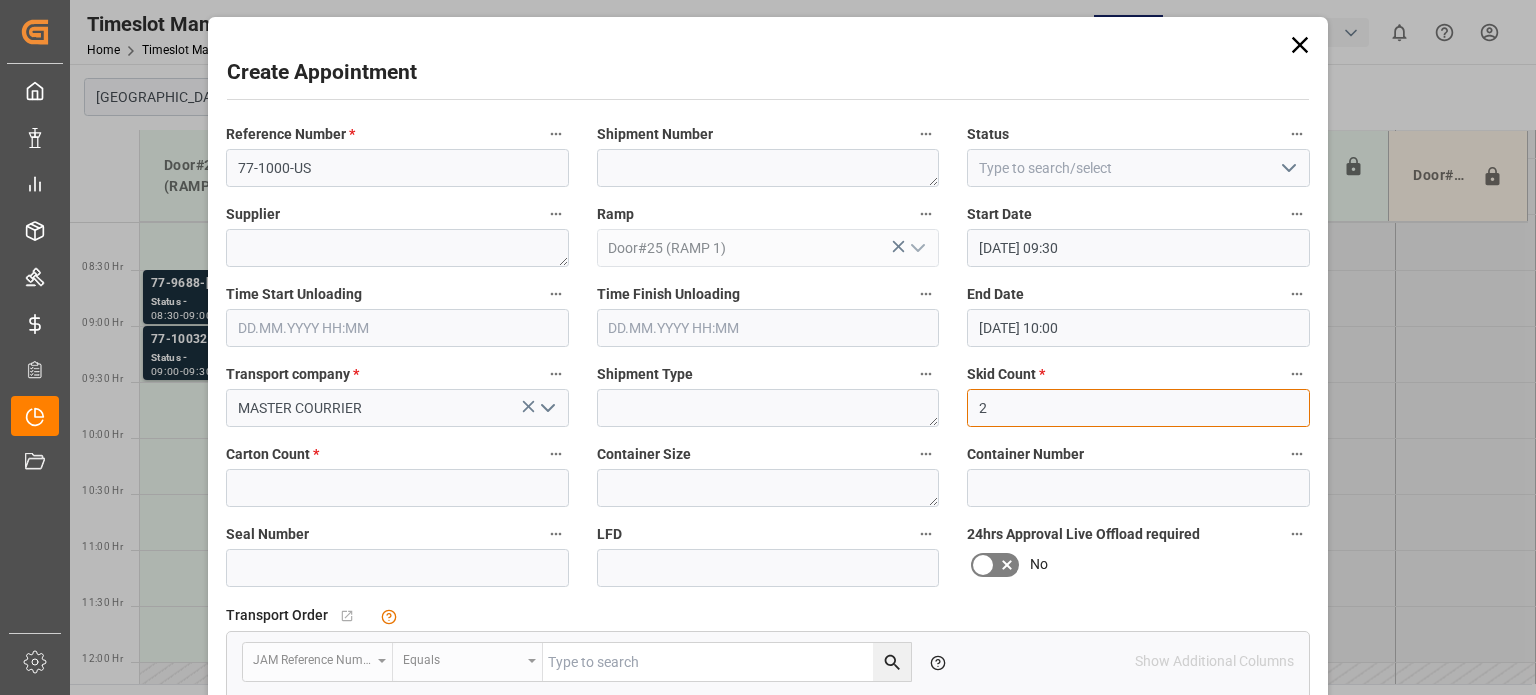 type on "2" 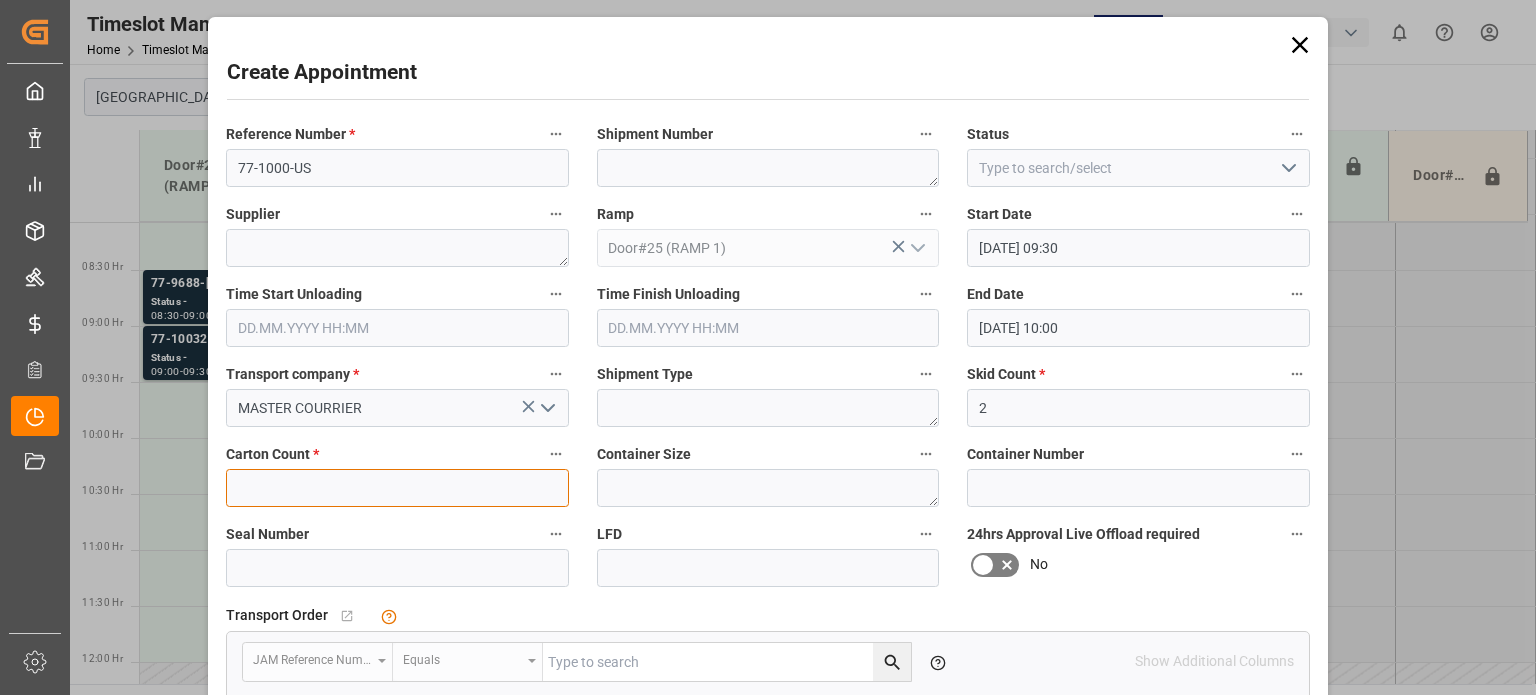 click at bounding box center (397, 488) 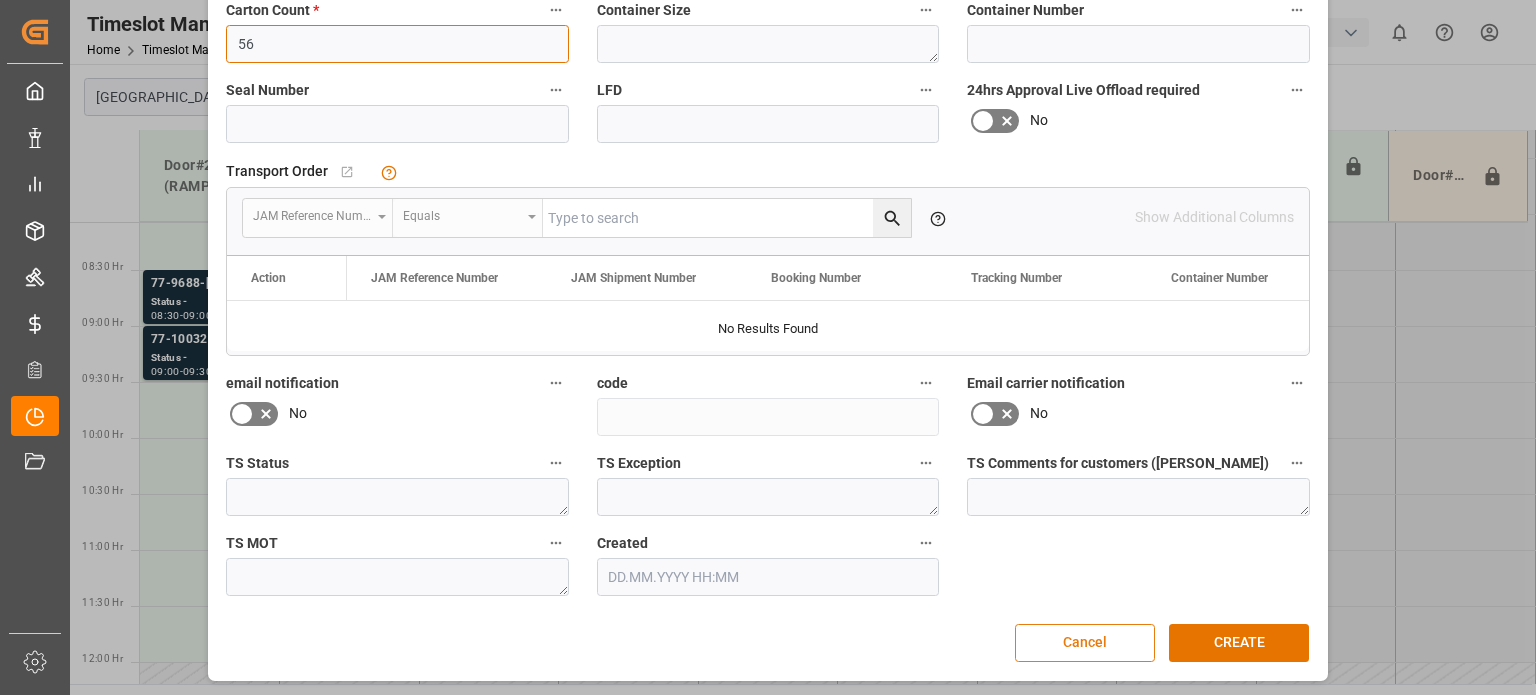 scroll, scrollTop: 445, scrollLeft: 0, axis: vertical 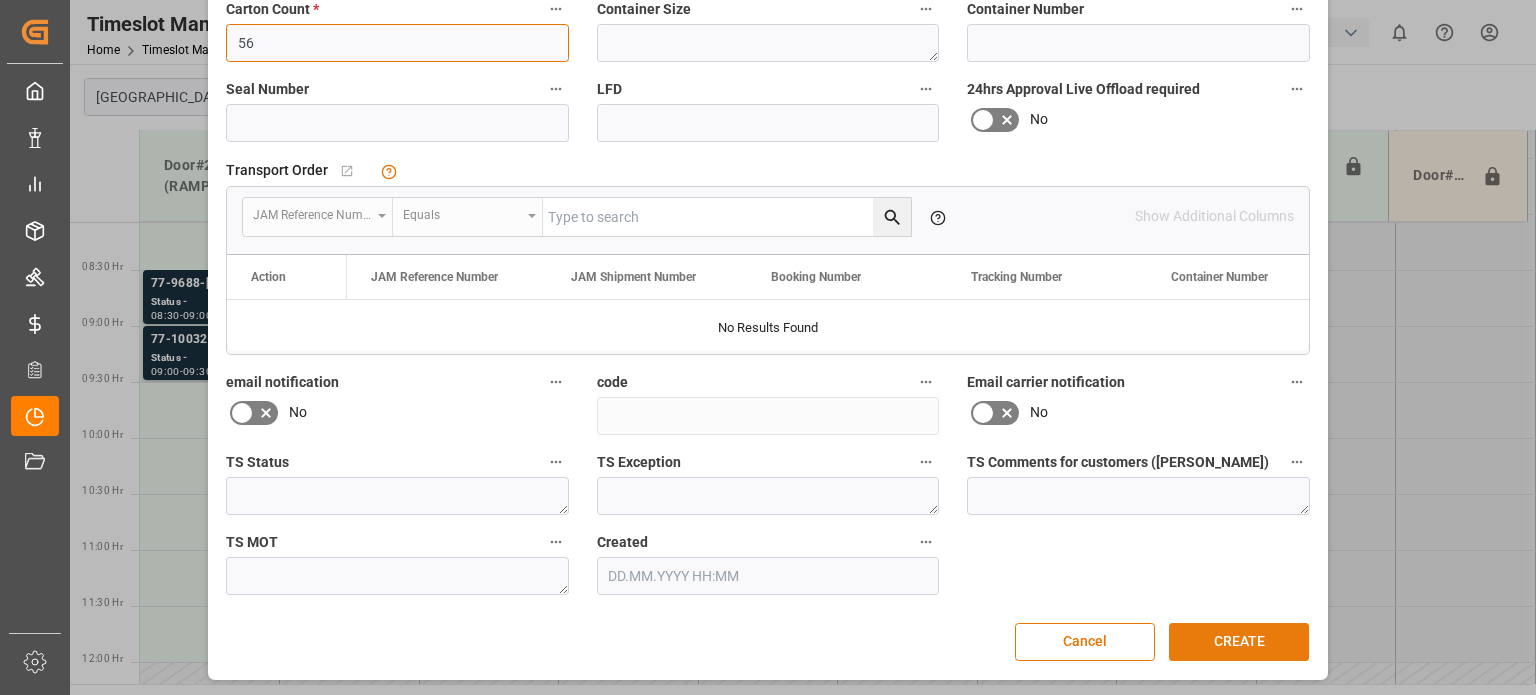 type on "56" 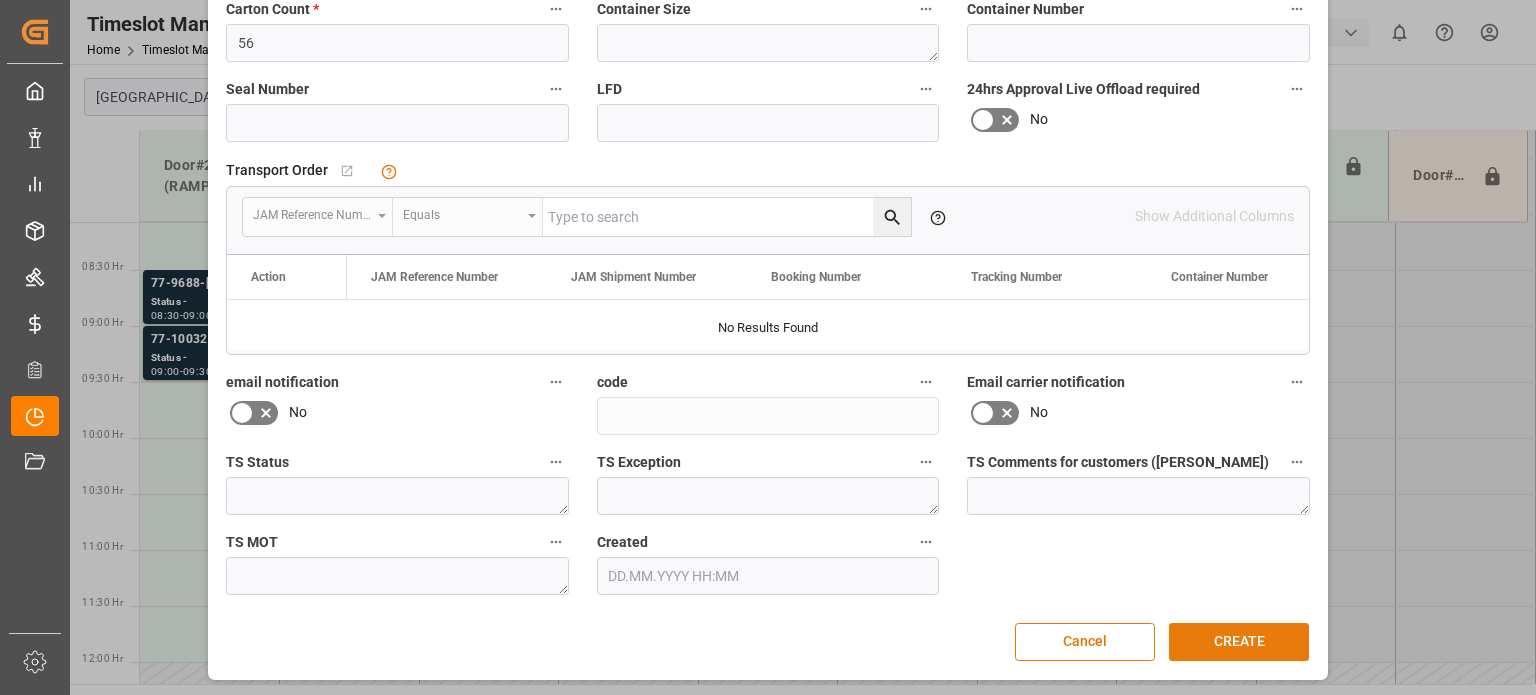 click on "CREATE" at bounding box center (1239, 642) 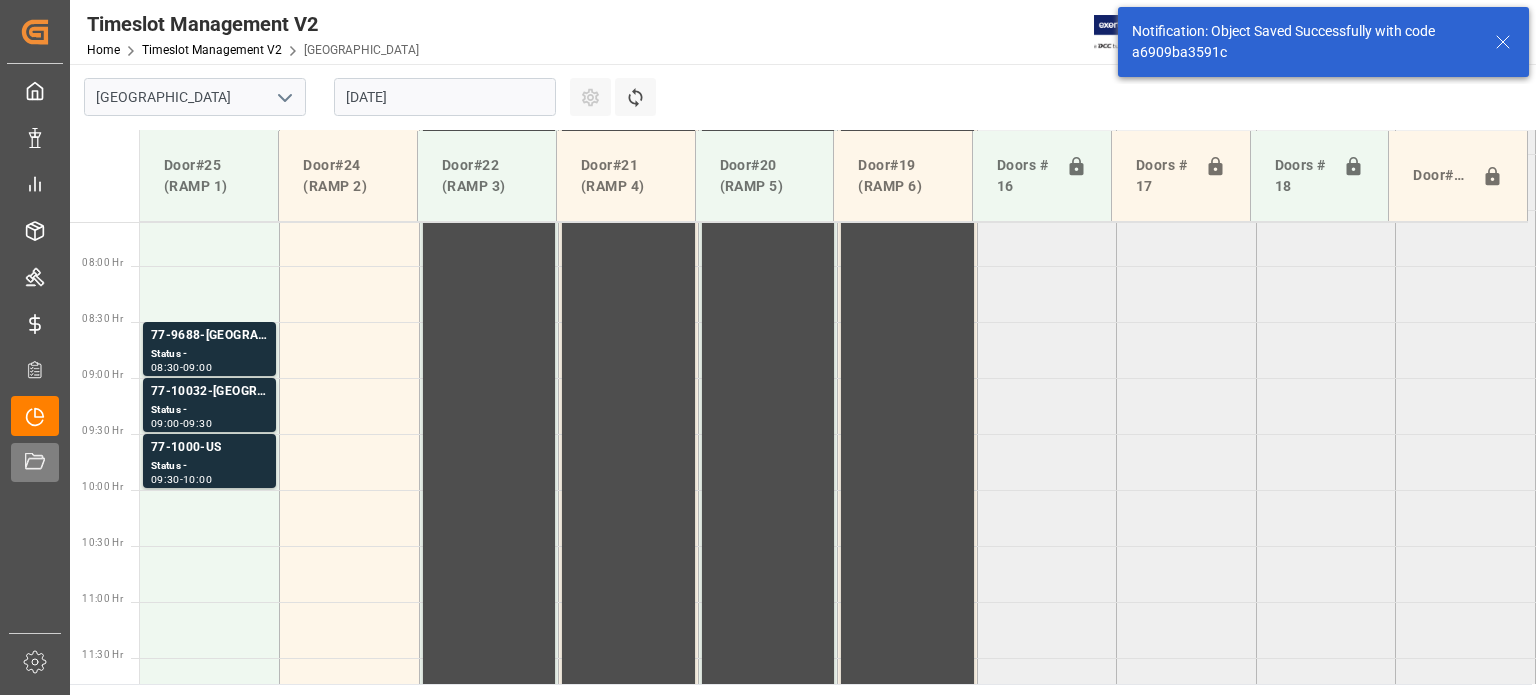scroll, scrollTop: 904, scrollLeft: 0, axis: vertical 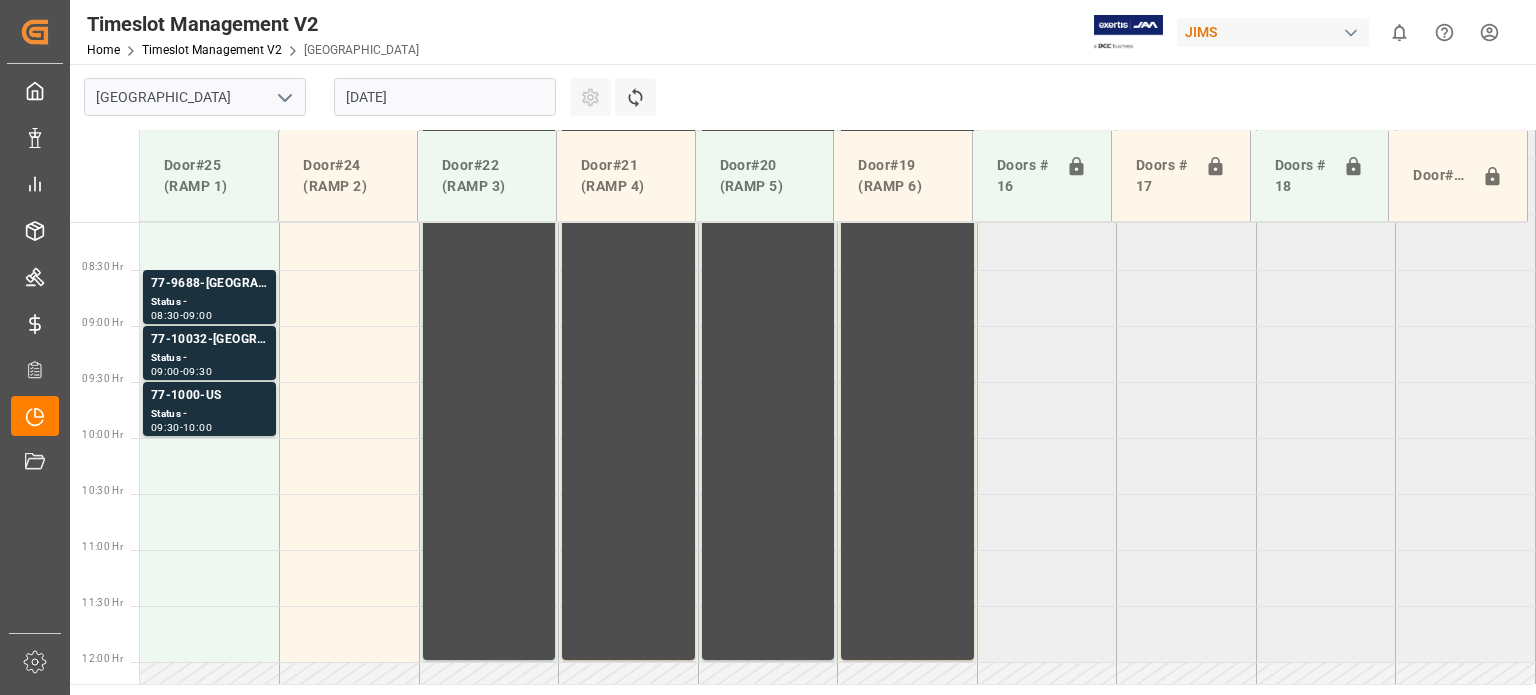 click on "Created by potrace 1.15, written by Peter Selinger 2001-2017 Created by potrace 1.15, written by Peter Selinger 2001-2017 My Cockpit My Cockpit Data Management Data Management My Reports My Reports Order Management Order Management Master Data Master Data Rates Management Rates Management Logward Add-ons Logward Add-ons Timeslot Management V2 Timeslot Management V2 Document Management Document Management Sidebar Settings Back to main menu Timeslot Management V2 Home Timeslot Management V2 Montreal JIMS 0 Notifications Only show unread All Watching Mark all categories read No notifications Montreal 17.07.2025 Settings Refresh Time Slots Door#25 (RAMP 1) Door#24 (RAMP 2) Door#22 (RAMP 3) Door#21 (RAMP 4) Door#20 (RAMP 5) Door#19 (RAMP 6) Doors # 16 Doors # 17 Doors # 18 Door#23 00:30 Hr 01:00 Hr 01:30 Hr 02:00 Hr 02:30 Hr 03:00 Hr 03:30 Hr 04:00 Hr 04:30 Hr 05:00 Hr 05:30 Hr 06:00 Hr 06:30 Hr 07:00 Hr 07:30 Hr 08:00 Hr 08:30 Hr 09:00 Hr 09:30 Hr 10:00 Hr 10:30 Hr 11:00 Hr 11:30 Hr 12:00 Hr 12:30 Hr 13:00 Hr ©" at bounding box center (768, 347) 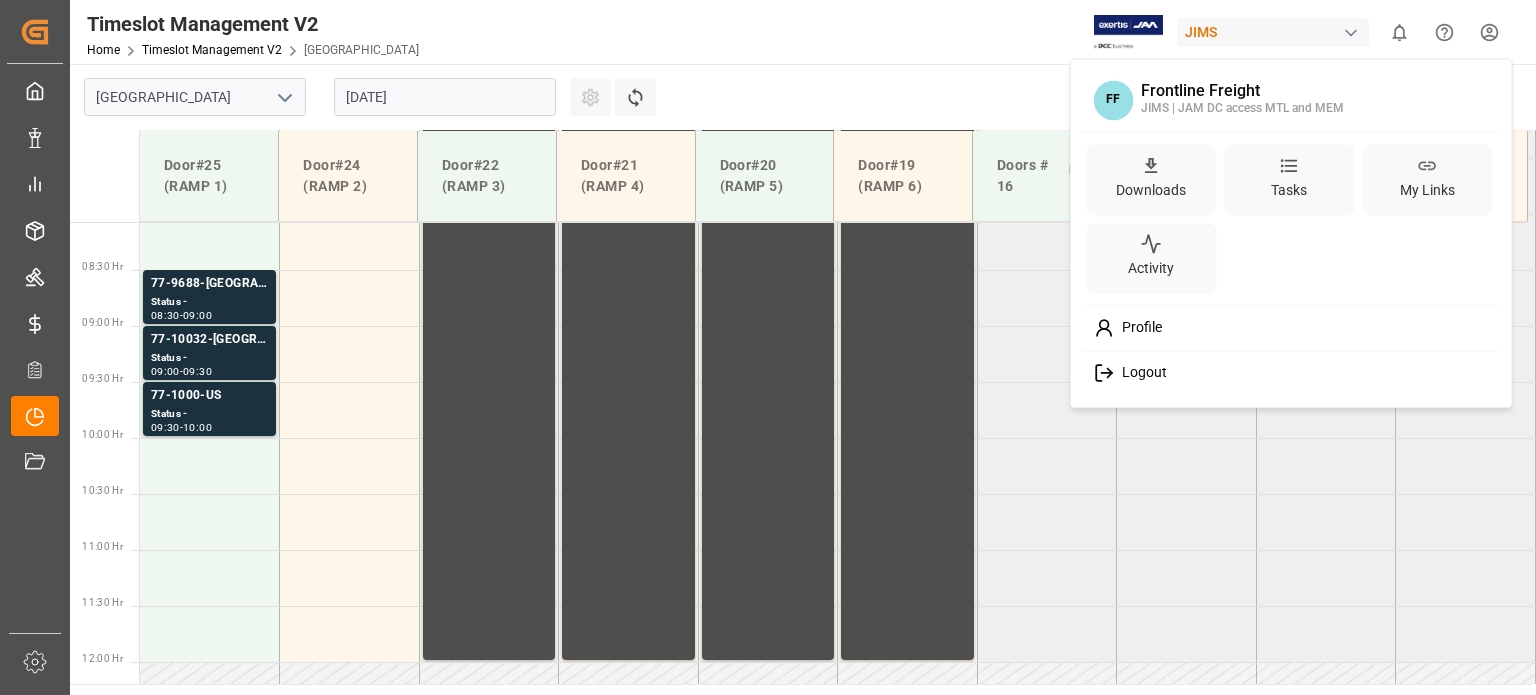 click on "Logout" at bounding box center (1140, 373) 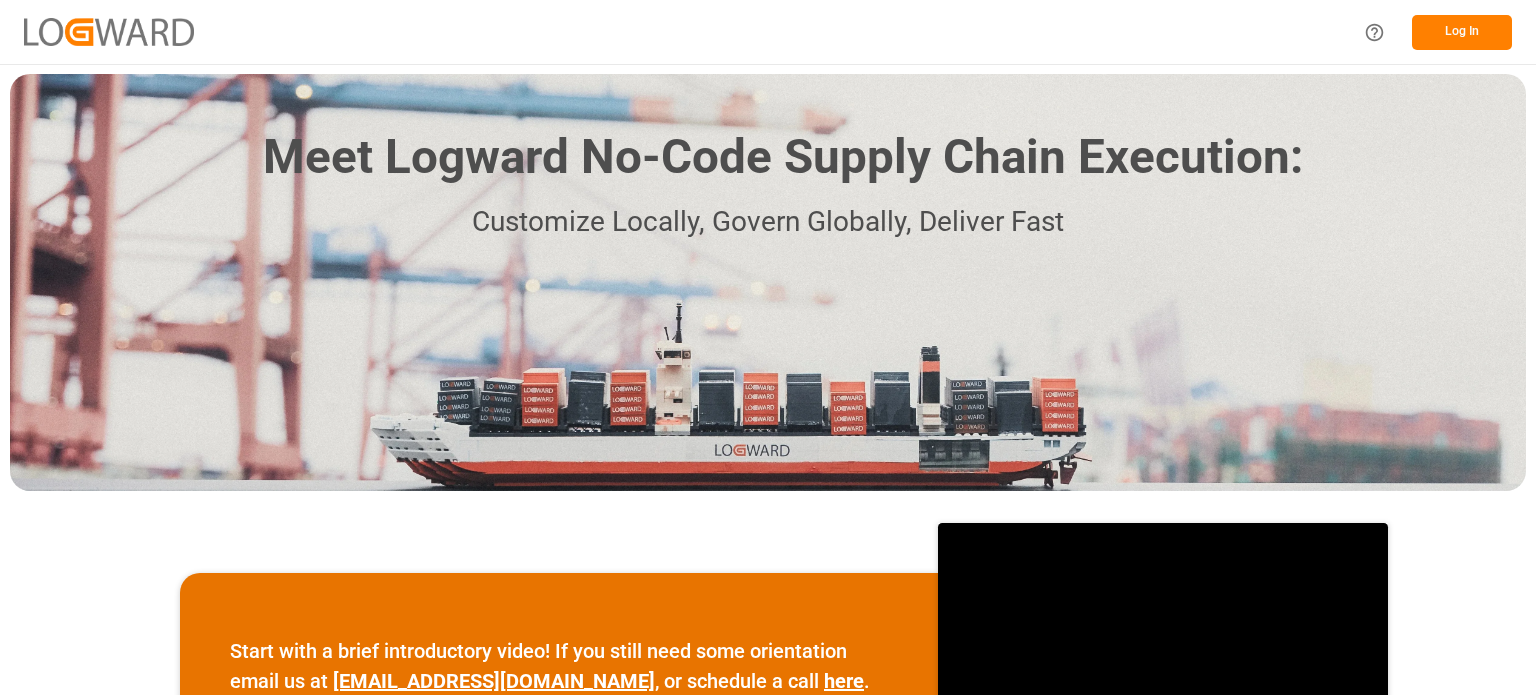 scroll, scrollTop: 0, scrollLeft: 0, axis: both 